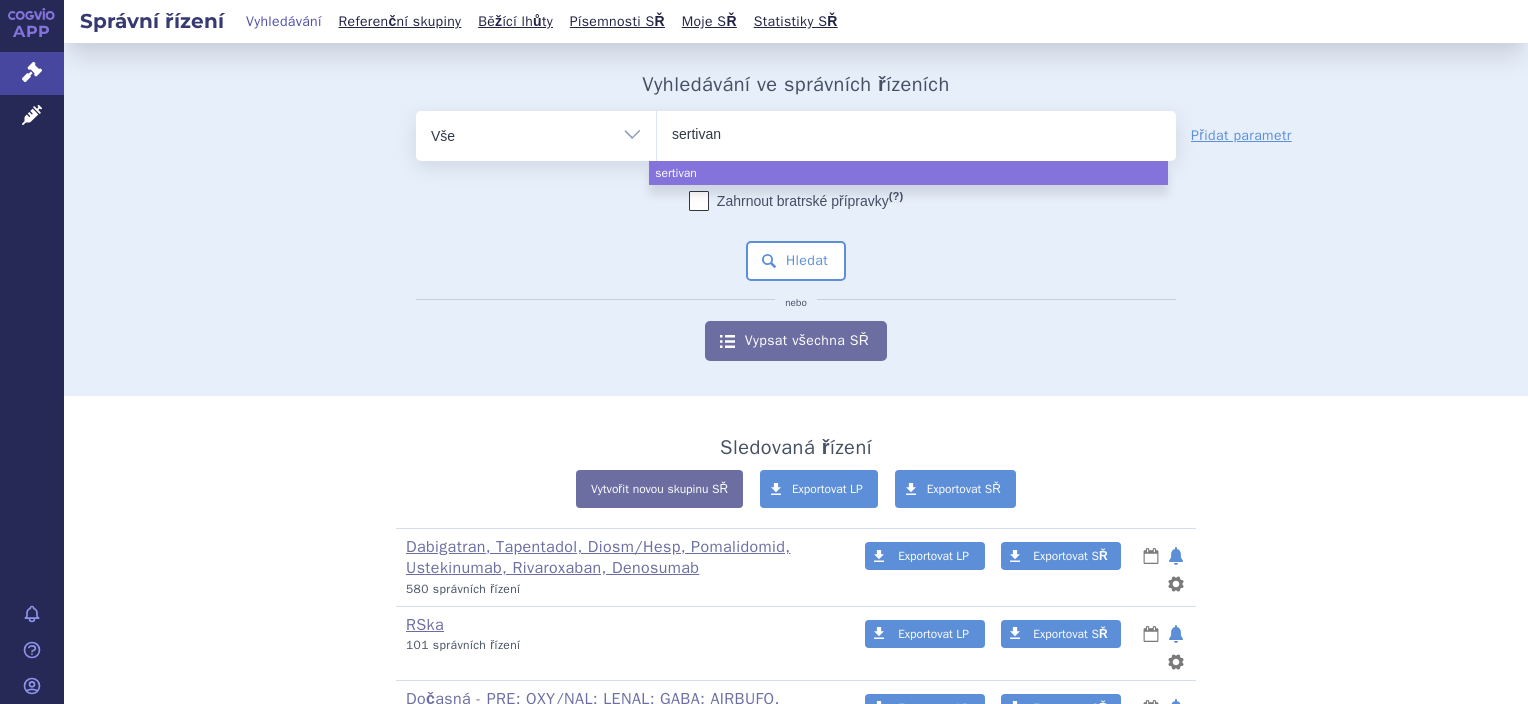 scroll, scrollTop: 0, scrollLeft: 0, axis: both 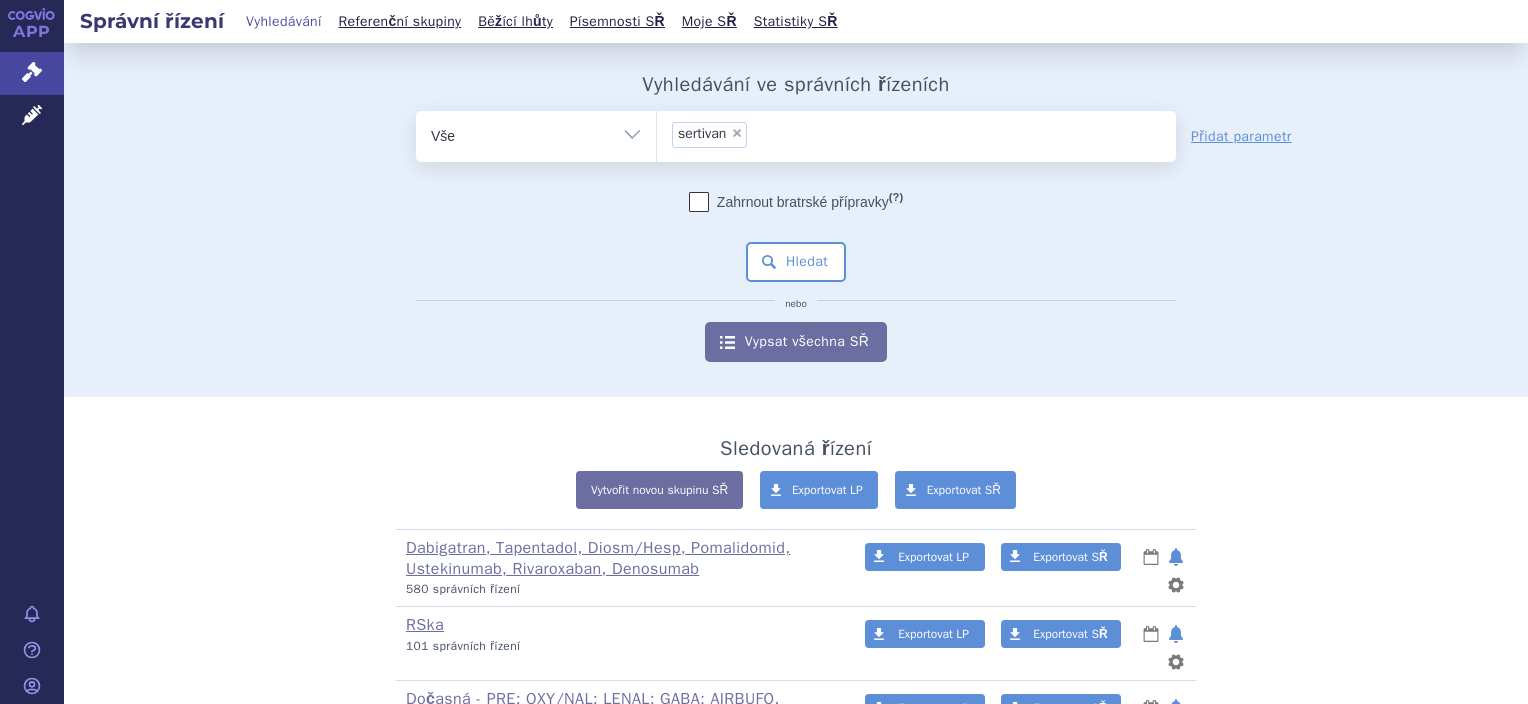 click on "Zahrnout bratrské přípravky  (?)
* Pozor, hledání dle vyhledávacího parametru  Indikační omezení dle MeSH  právě prochází aktualizací, neboť bylo vydáno nové SCAU. Výsledek vašeho hledání může být mírně omezený. Všechna data budou opět k dispozici během několika dní.
Hledat
nebo
Vypsat všechna SŘ" at bounding box center [796, 277] 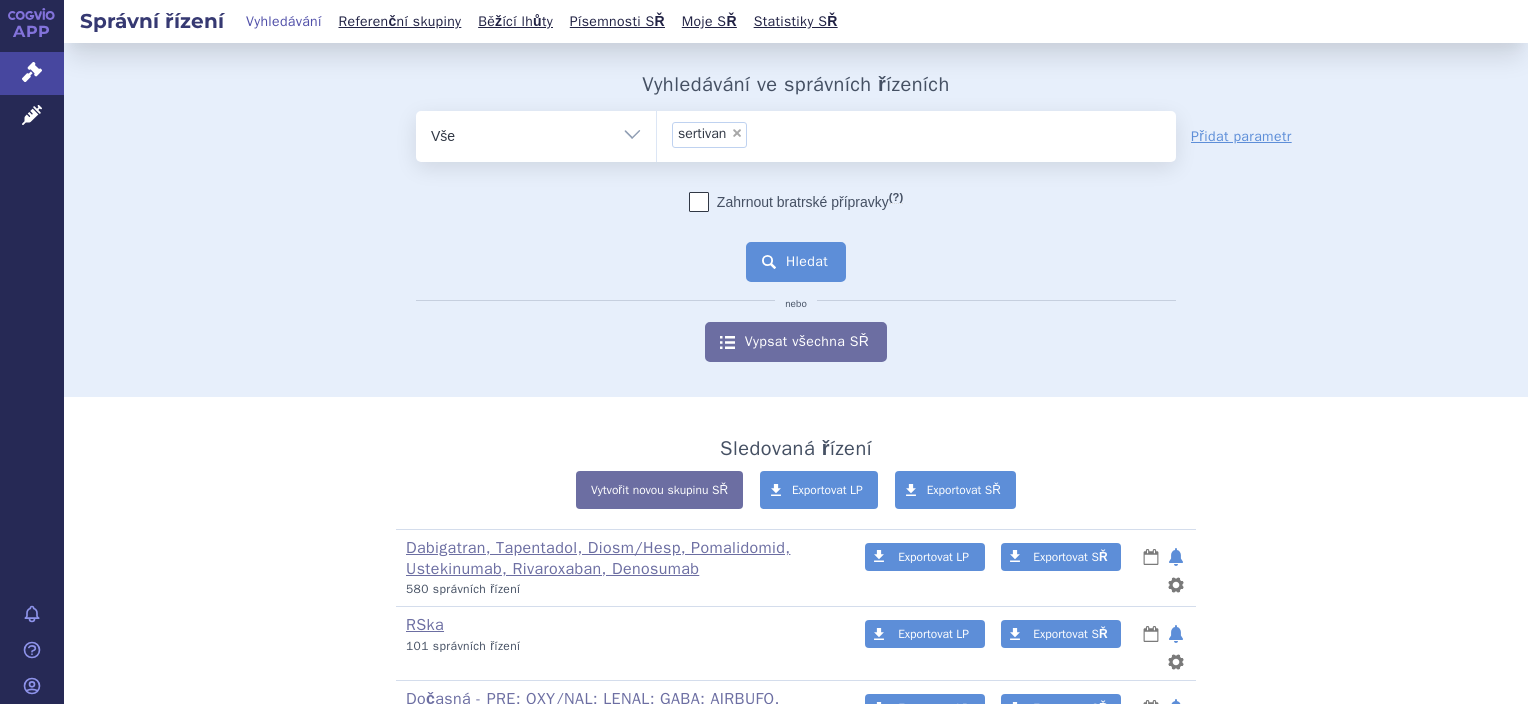 click on "Hledat" at bounding box center (796, 262) 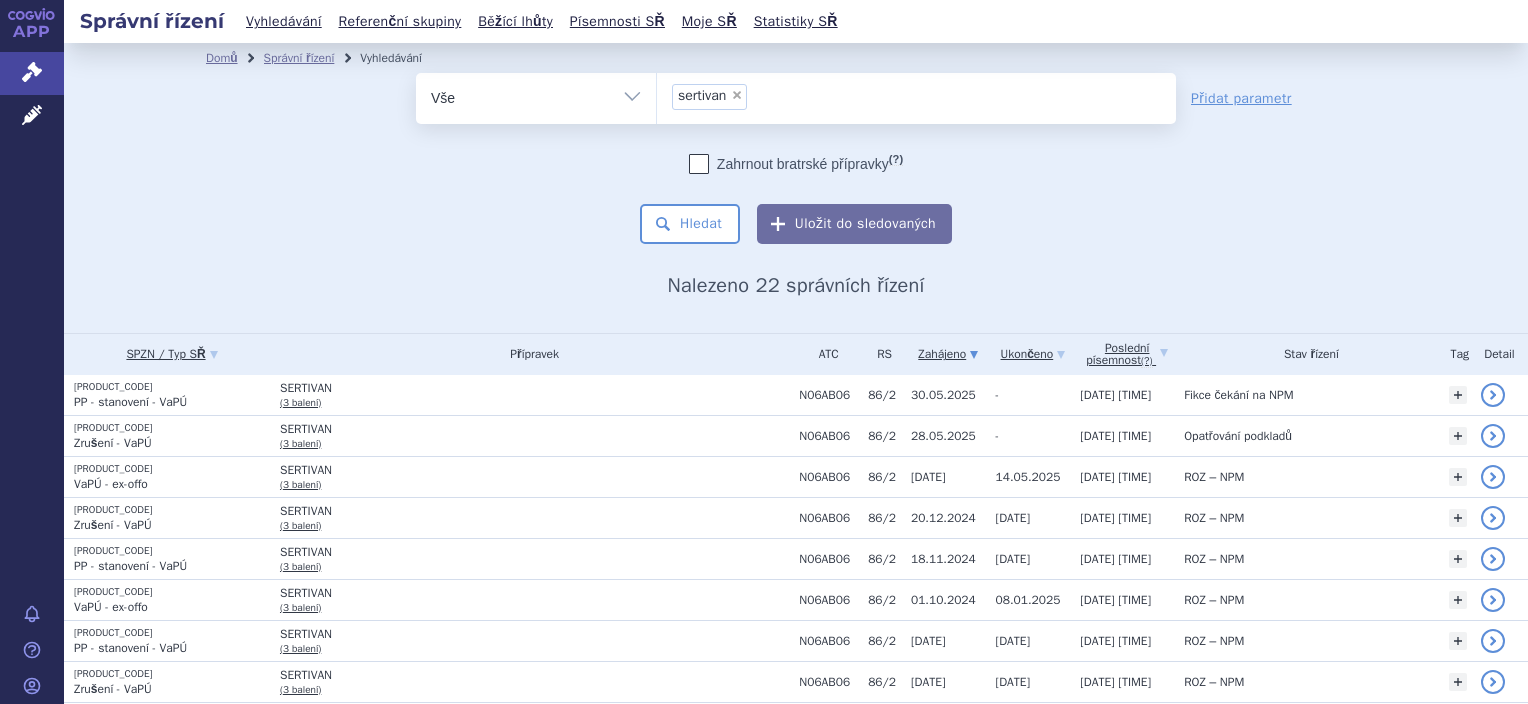 scroll, scrollTop: 0, scrollLeft: 0, axis: both 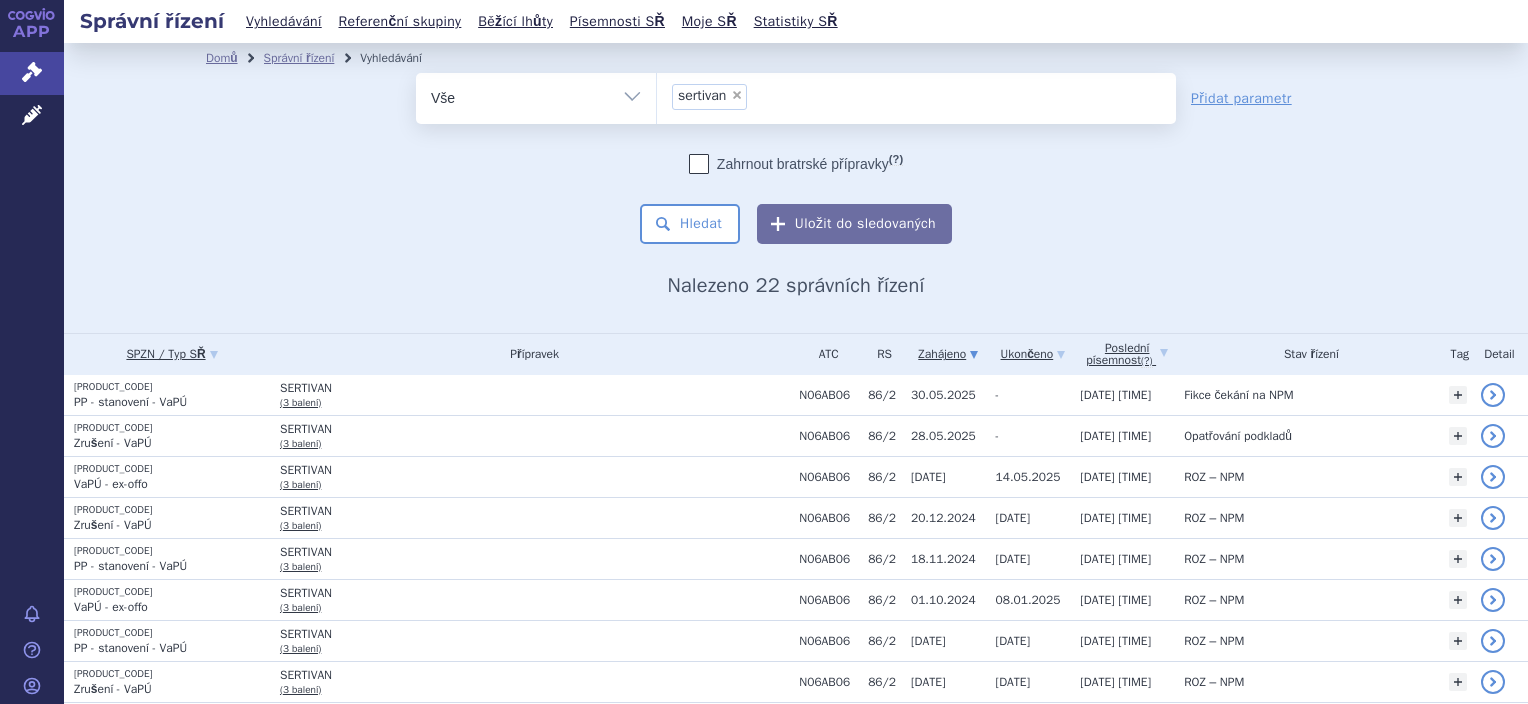 click on "×" at bounding box center [737, 95] 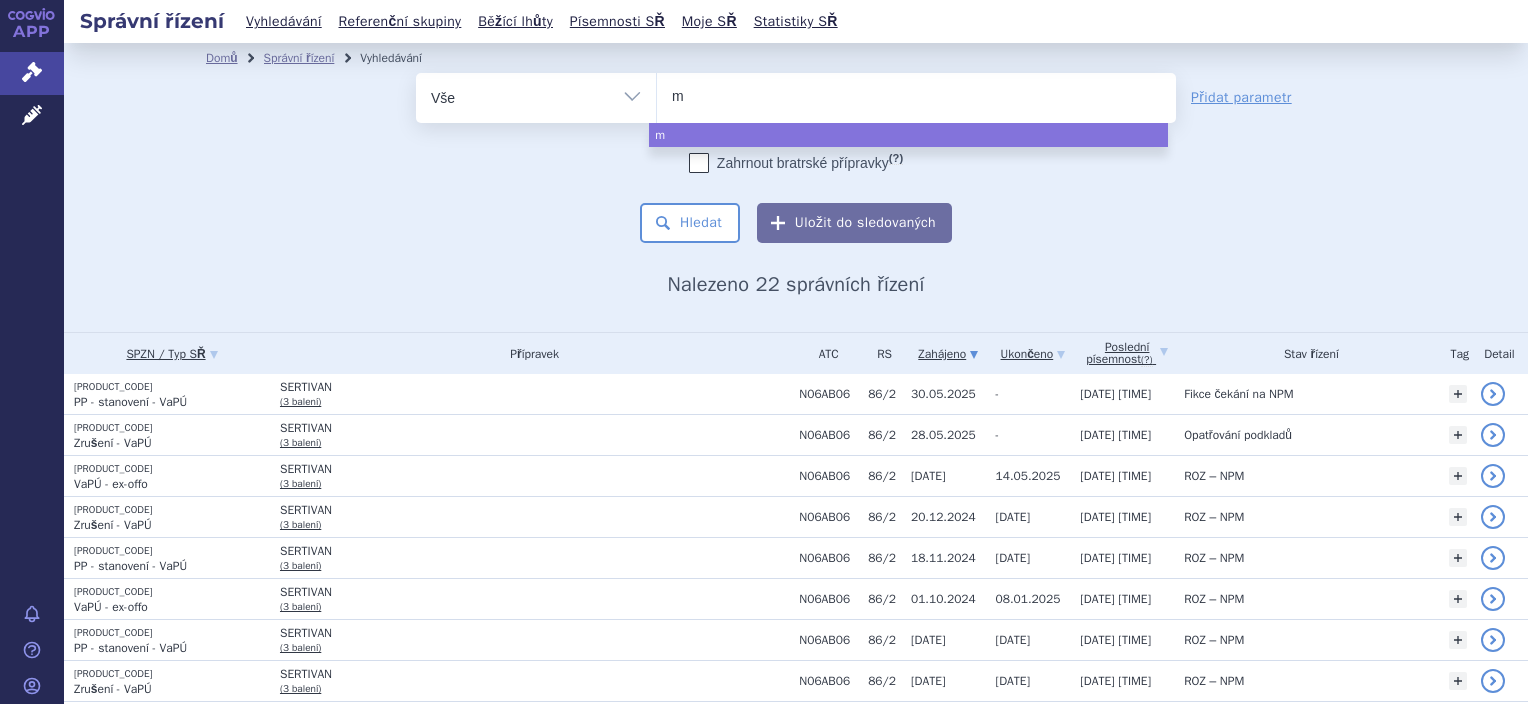 type on "mu" 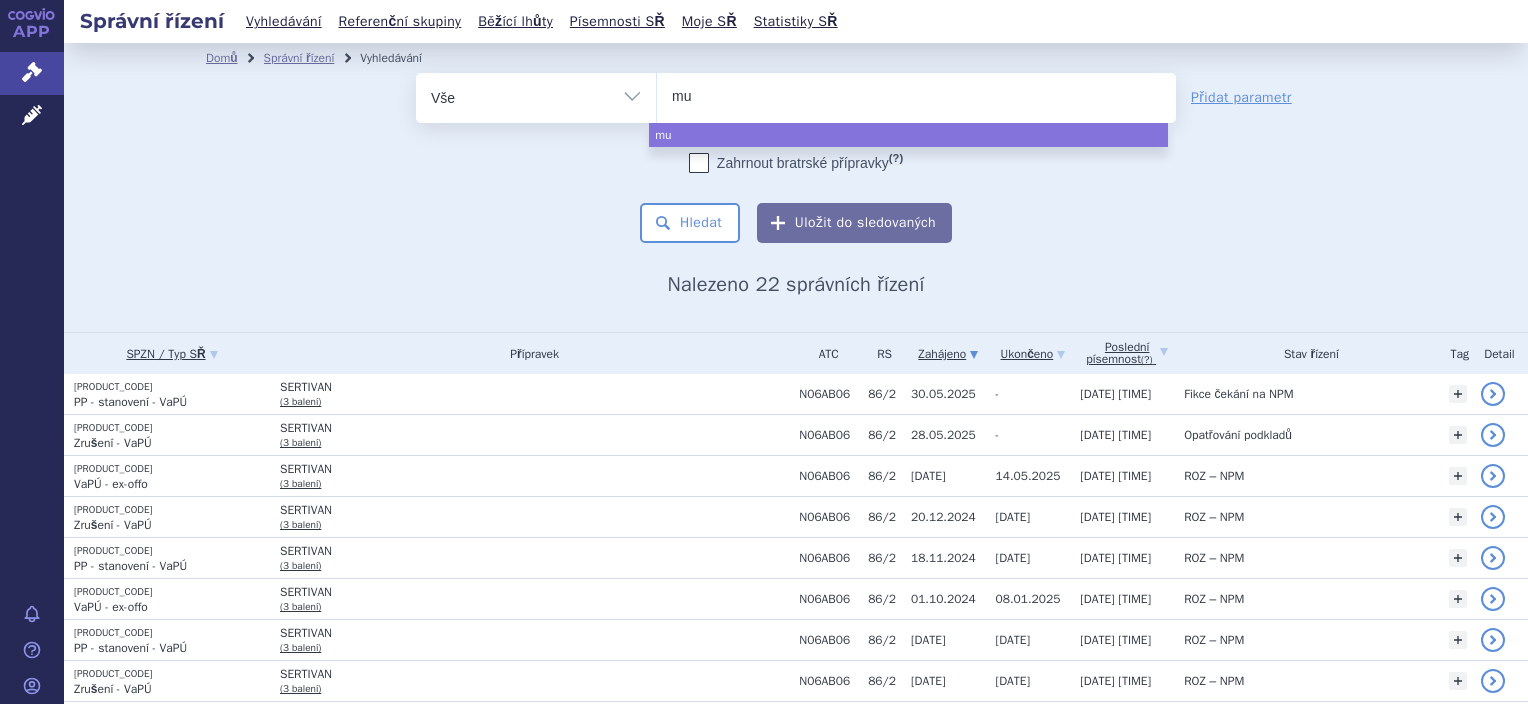 type on "muc" 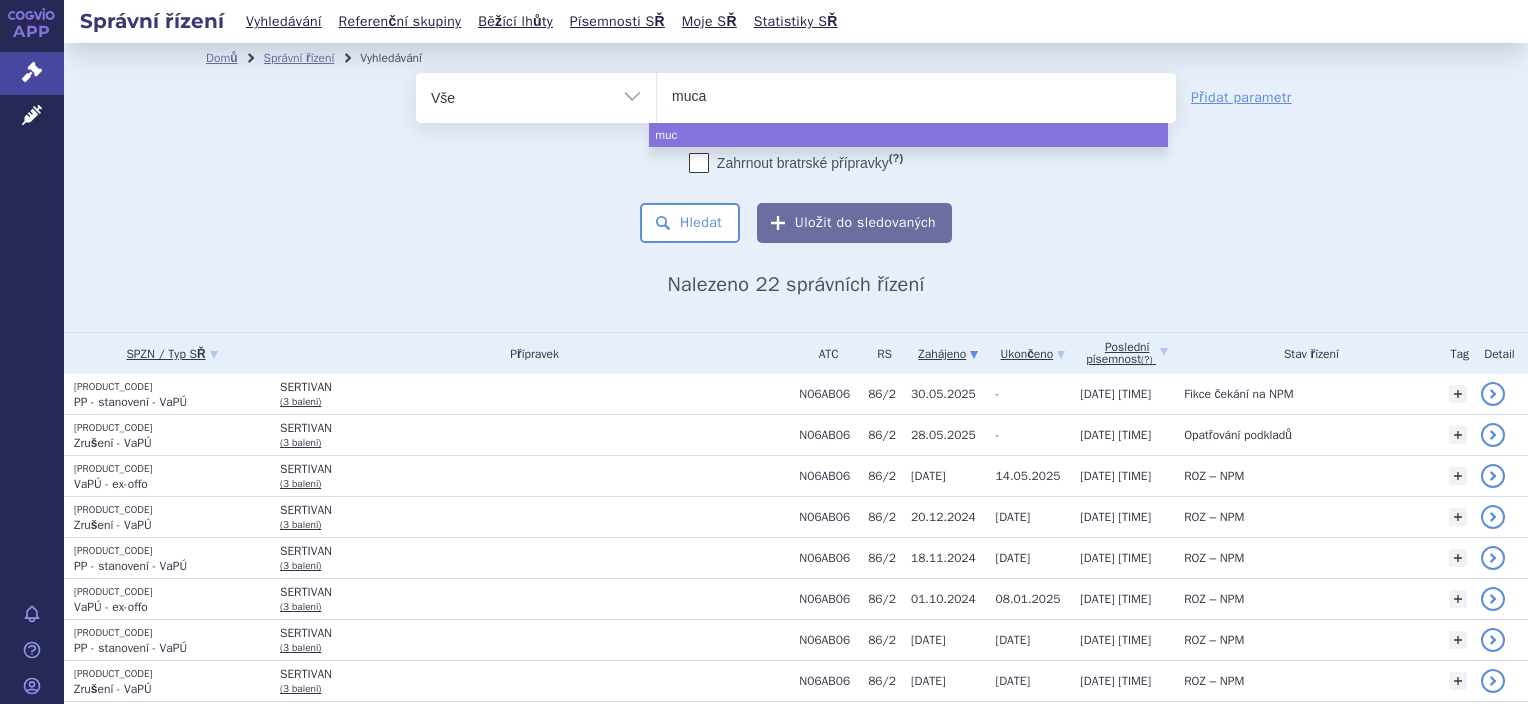 type on "mucar" 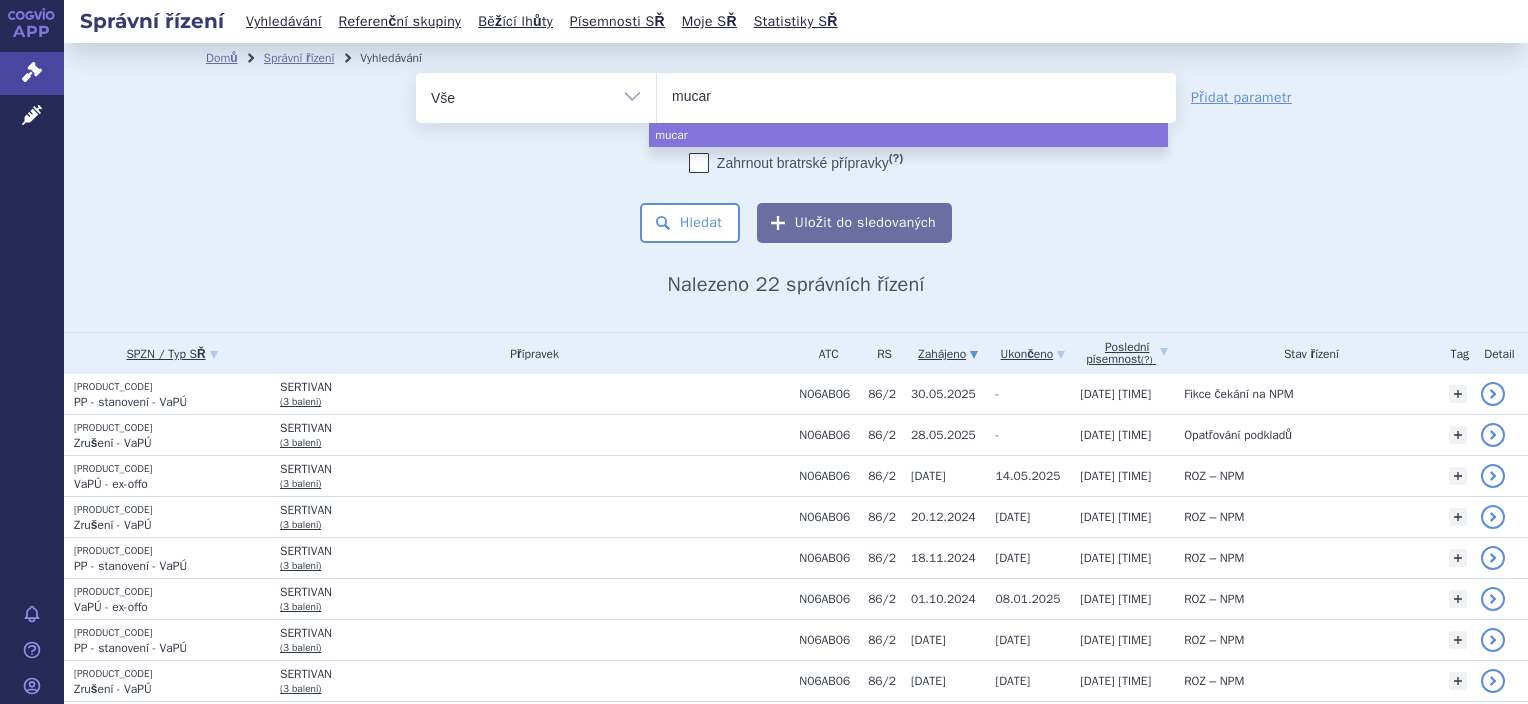 type on "mucari" 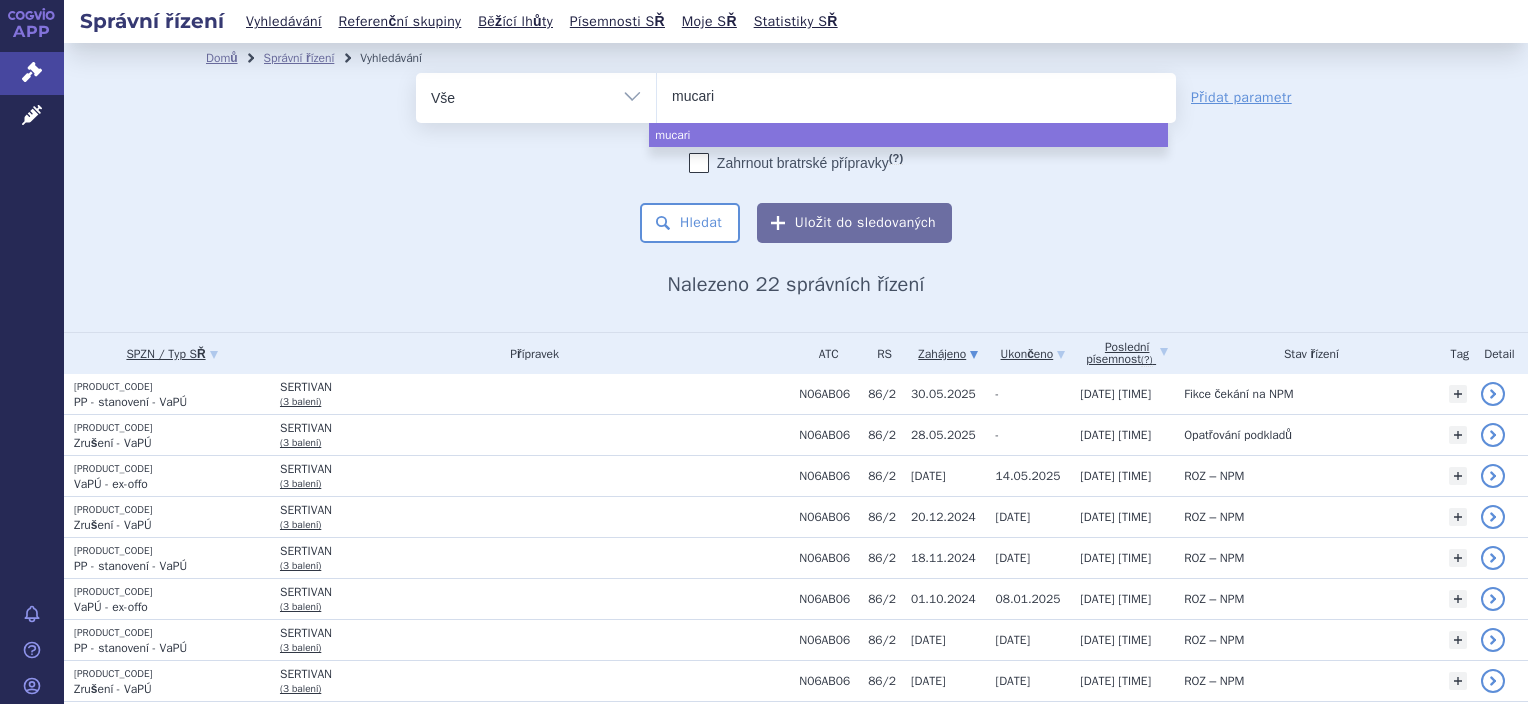 type on "mucaris" 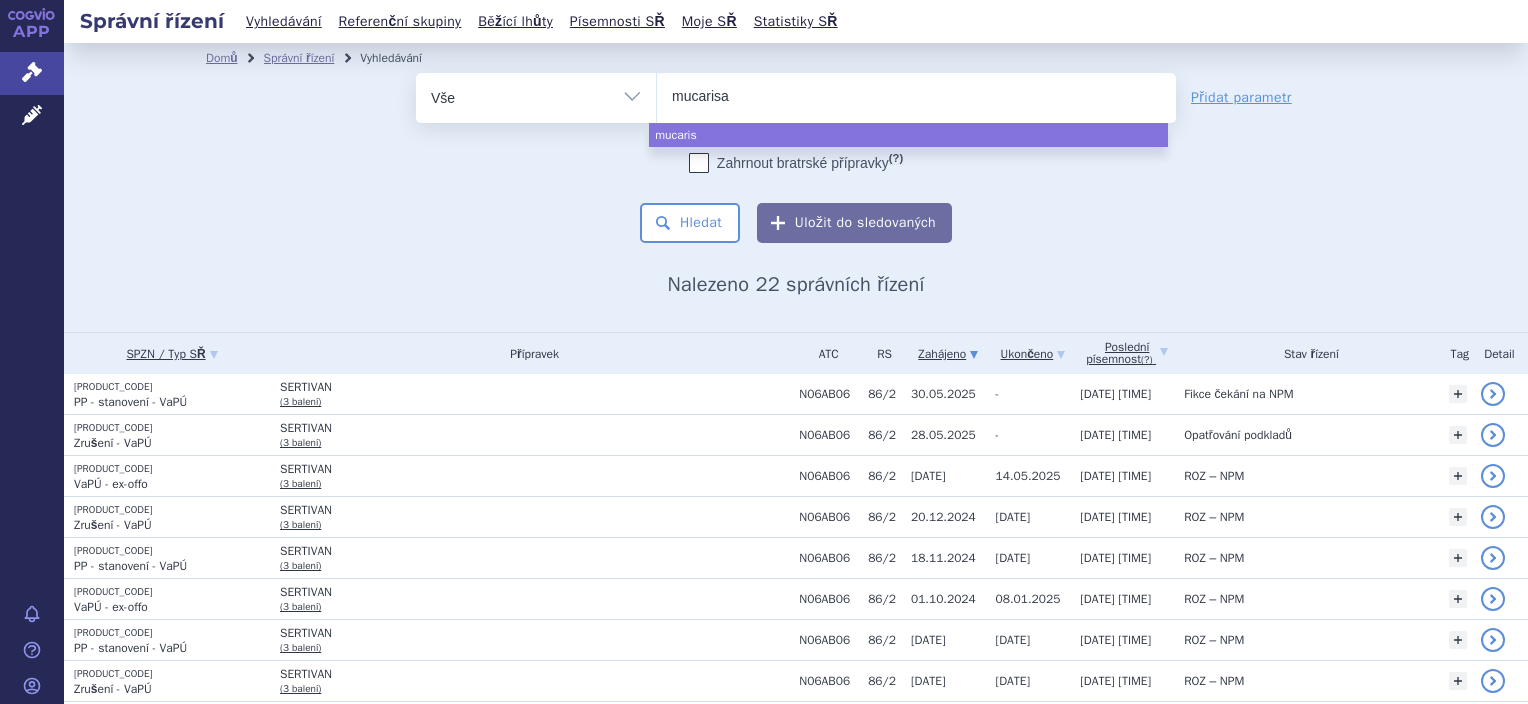 type on "mucarisan" 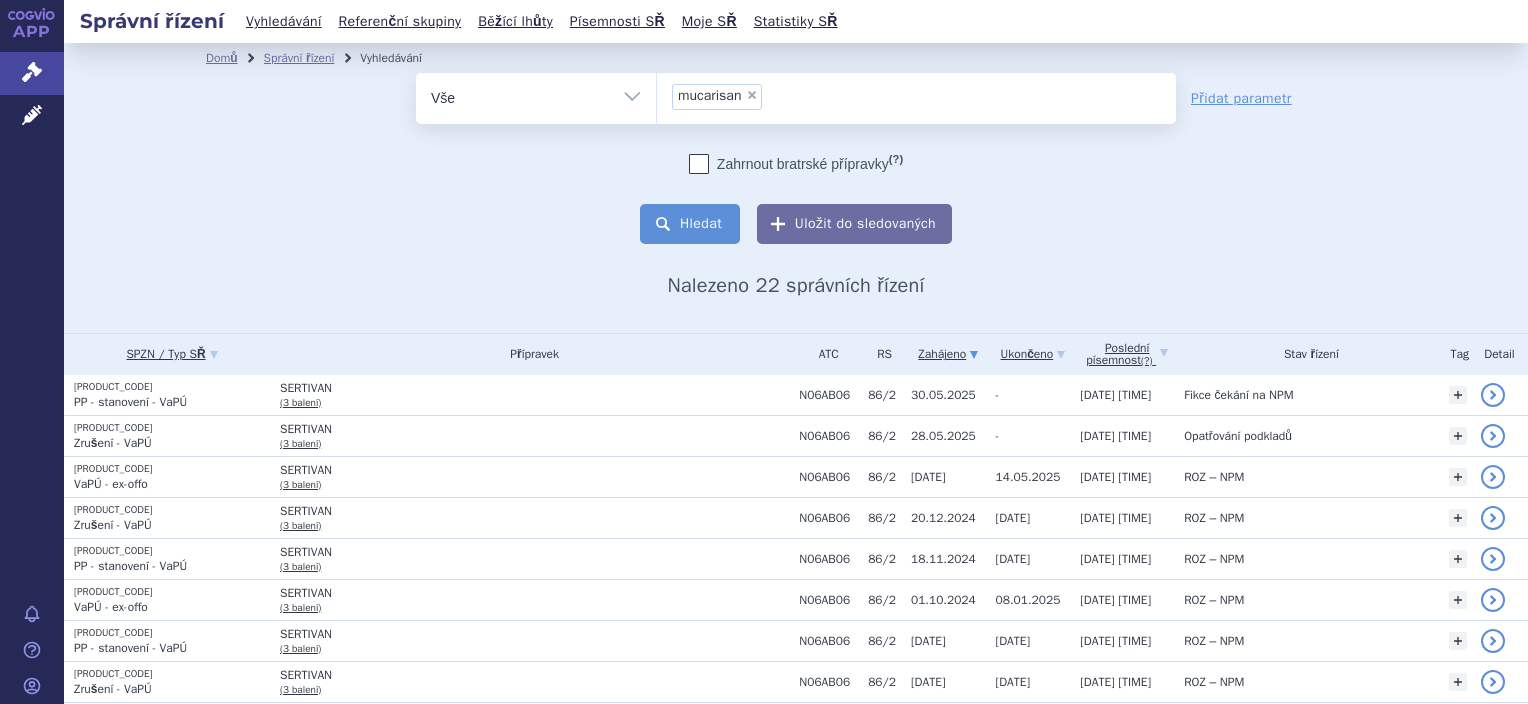 click on "Hledat" at bounding box center (690, 224) 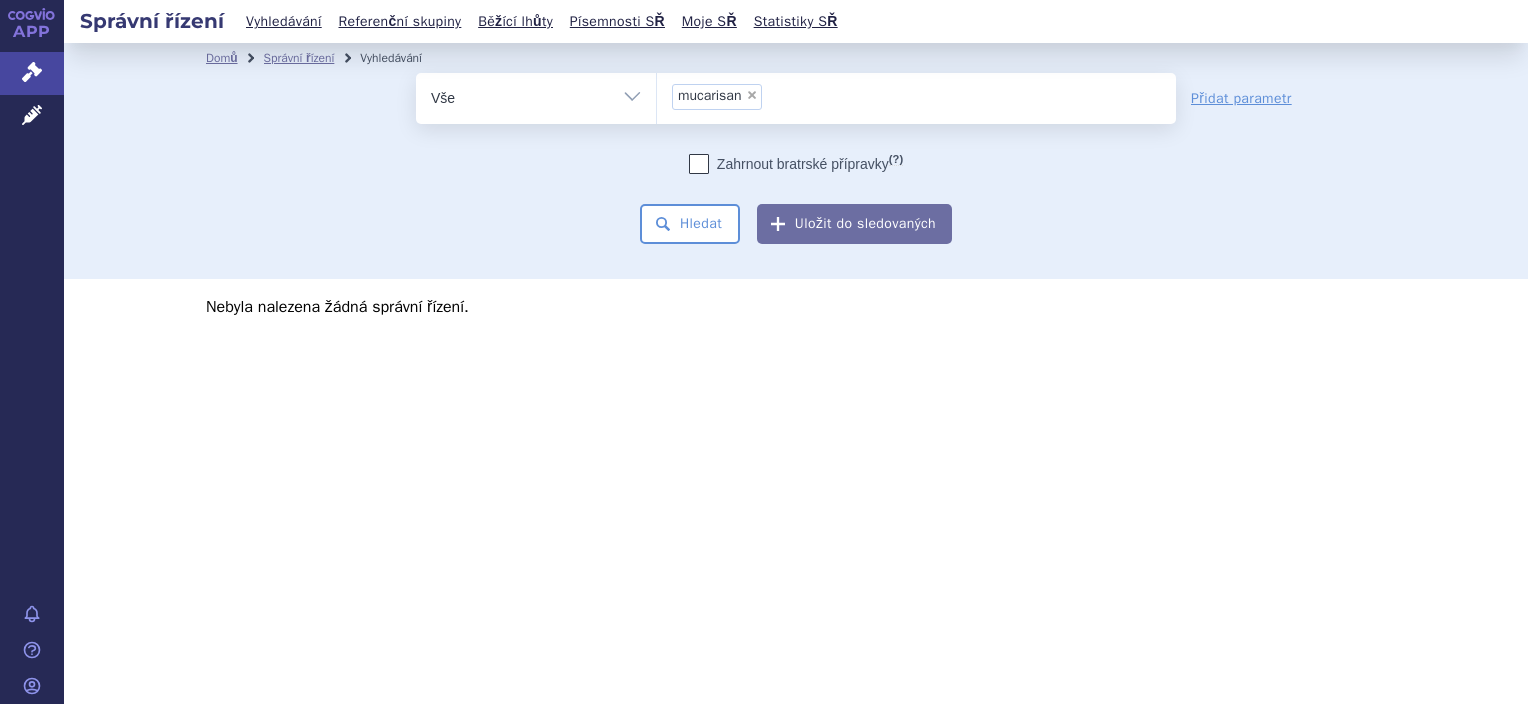 scroll, scrollTop: 0, scrollLeft: 0, axis: both 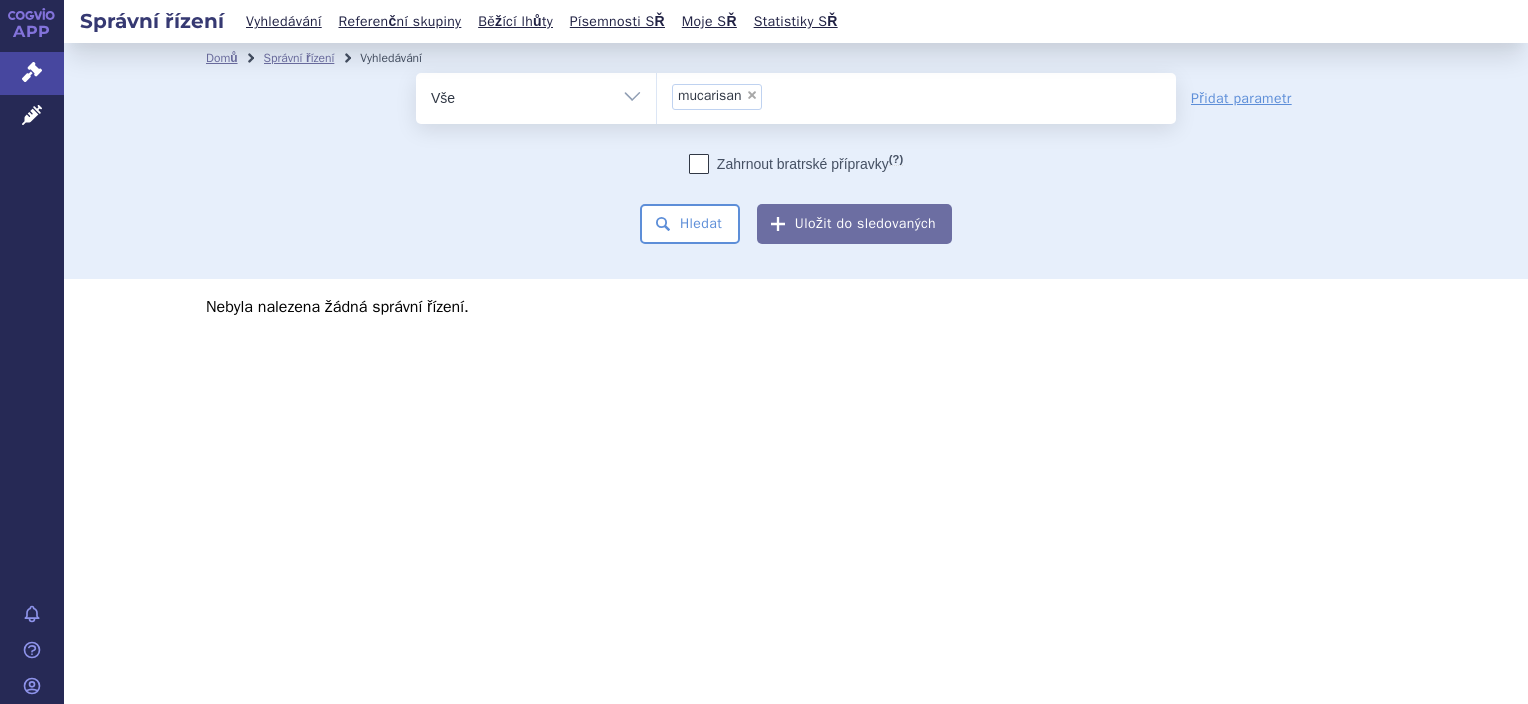 click on "mucarisan
× mucarisan" at bounding box center [773, 95] 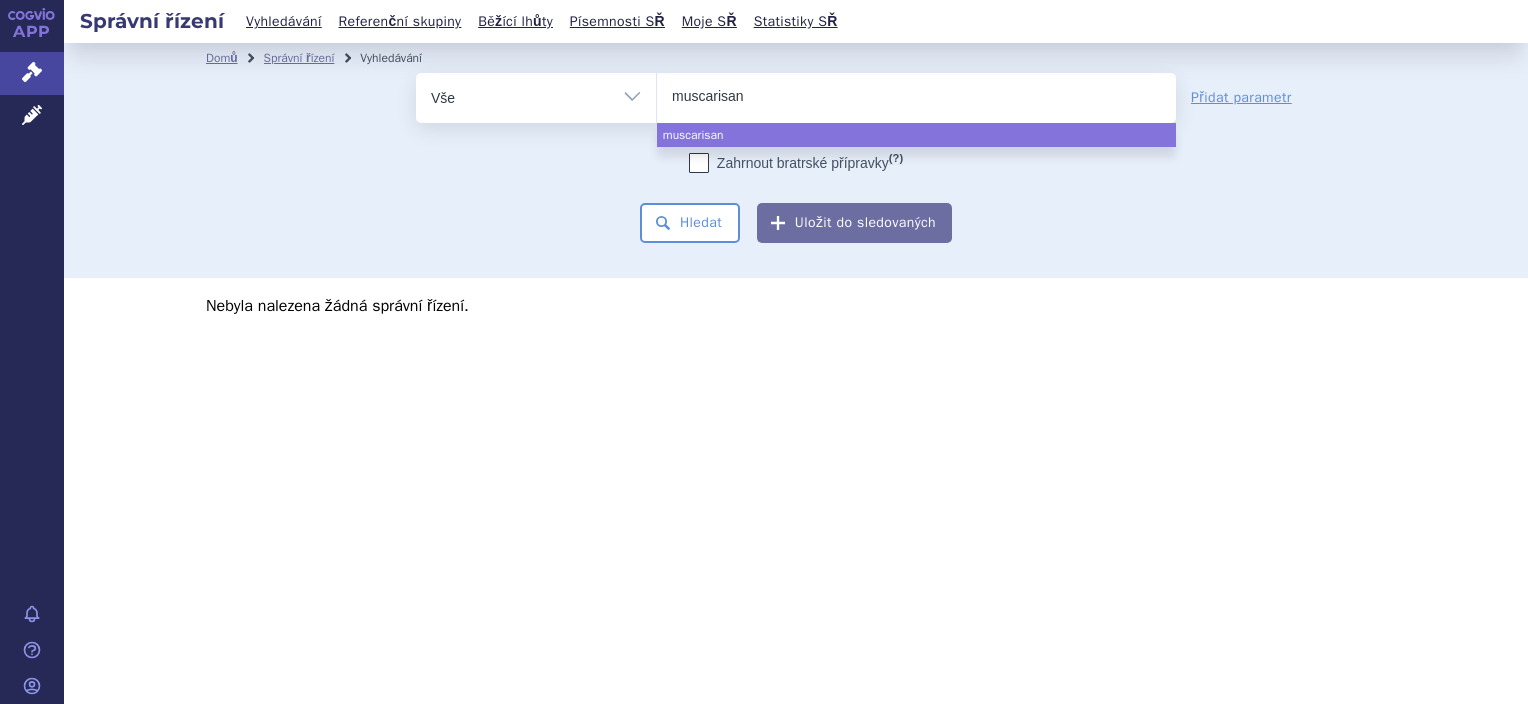 type on "muscarisan" 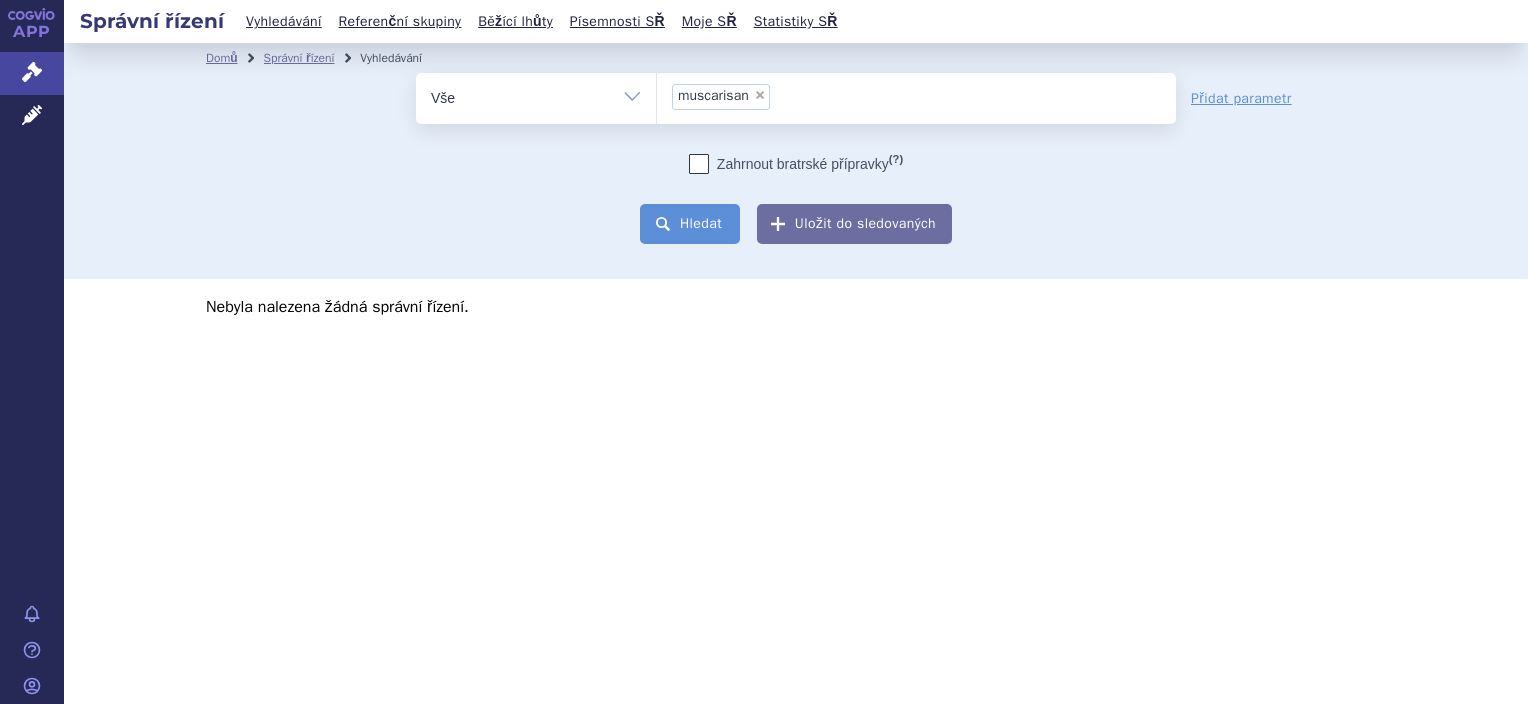 click on "Hledat" at bounding box center (690, 224) 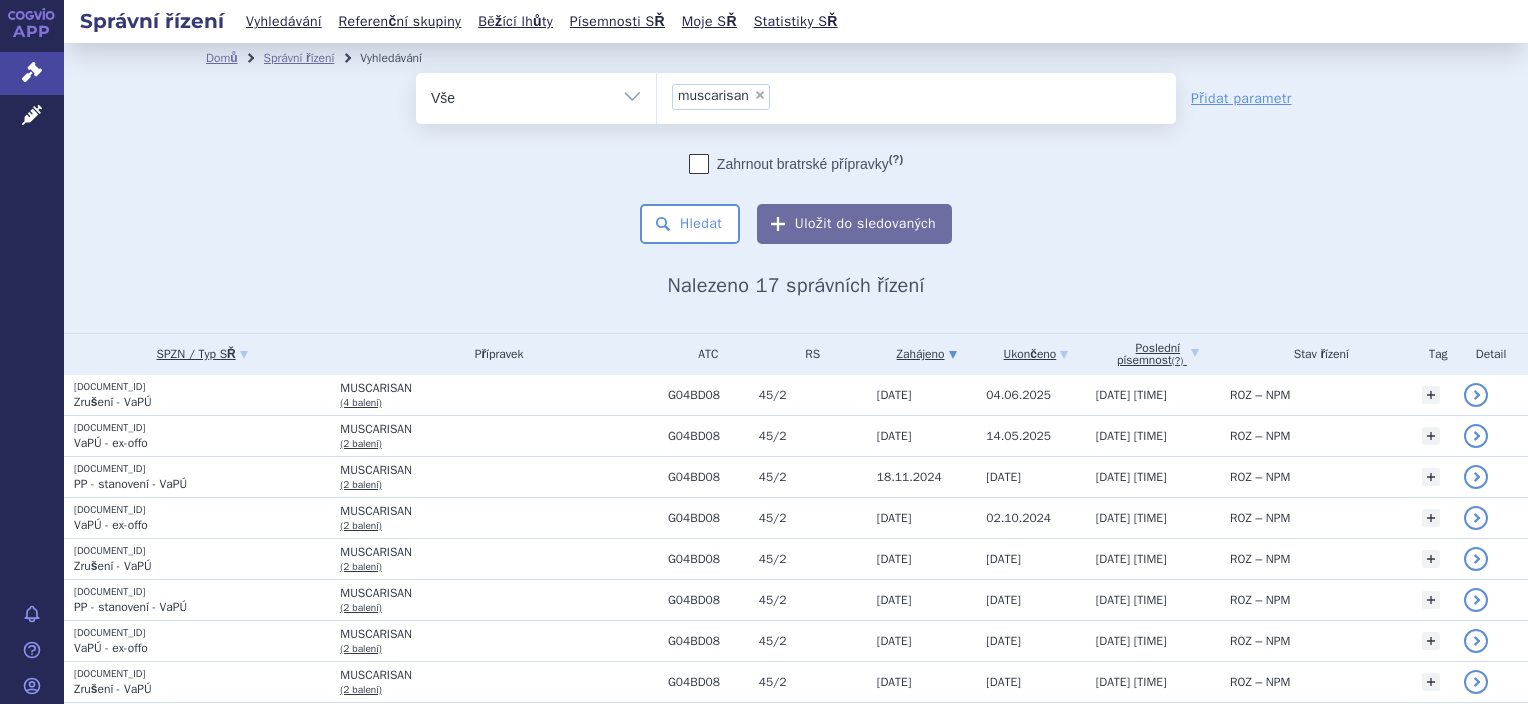 scroll, scrollTop: 0, scrollLeft: 0, axis: both 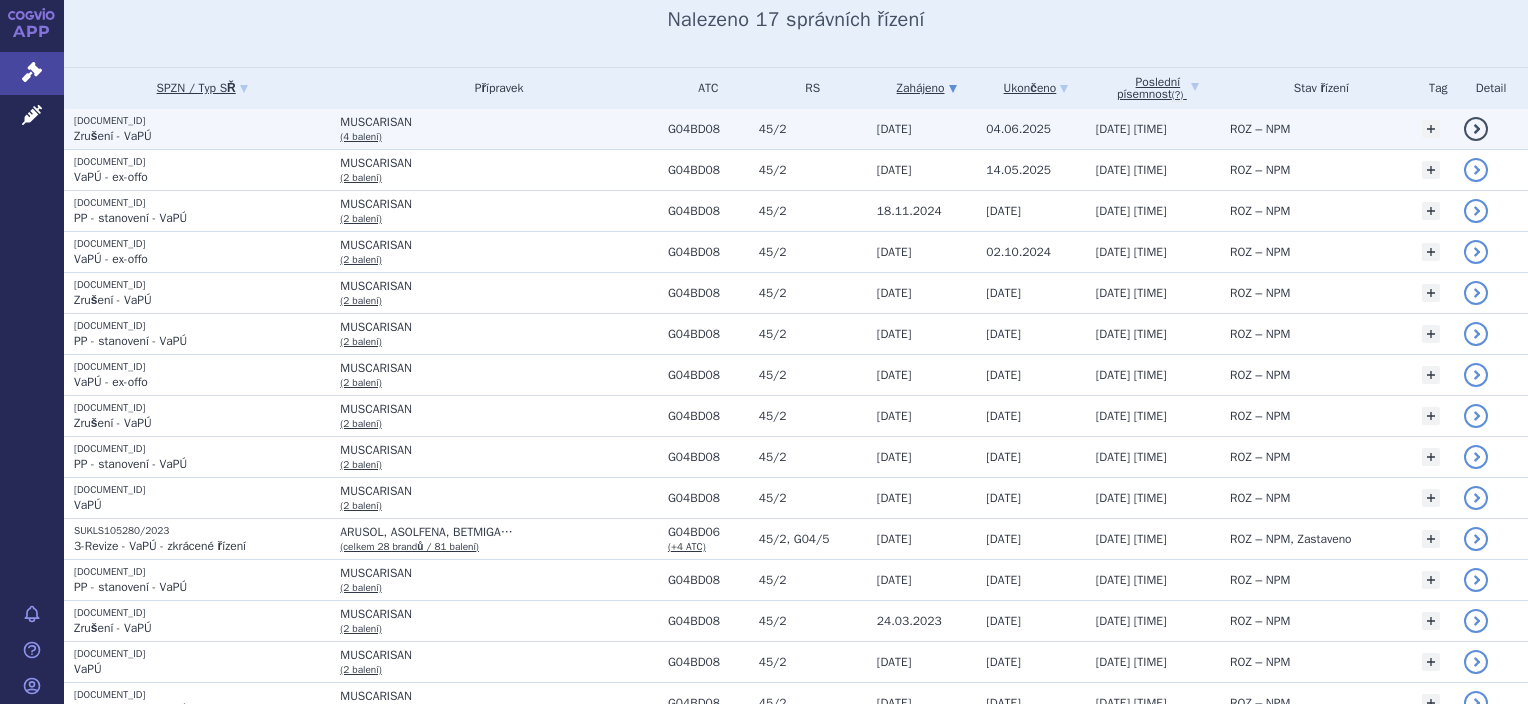 click on "Zrušení - VaPÚ" at bounding box center (202, 136) 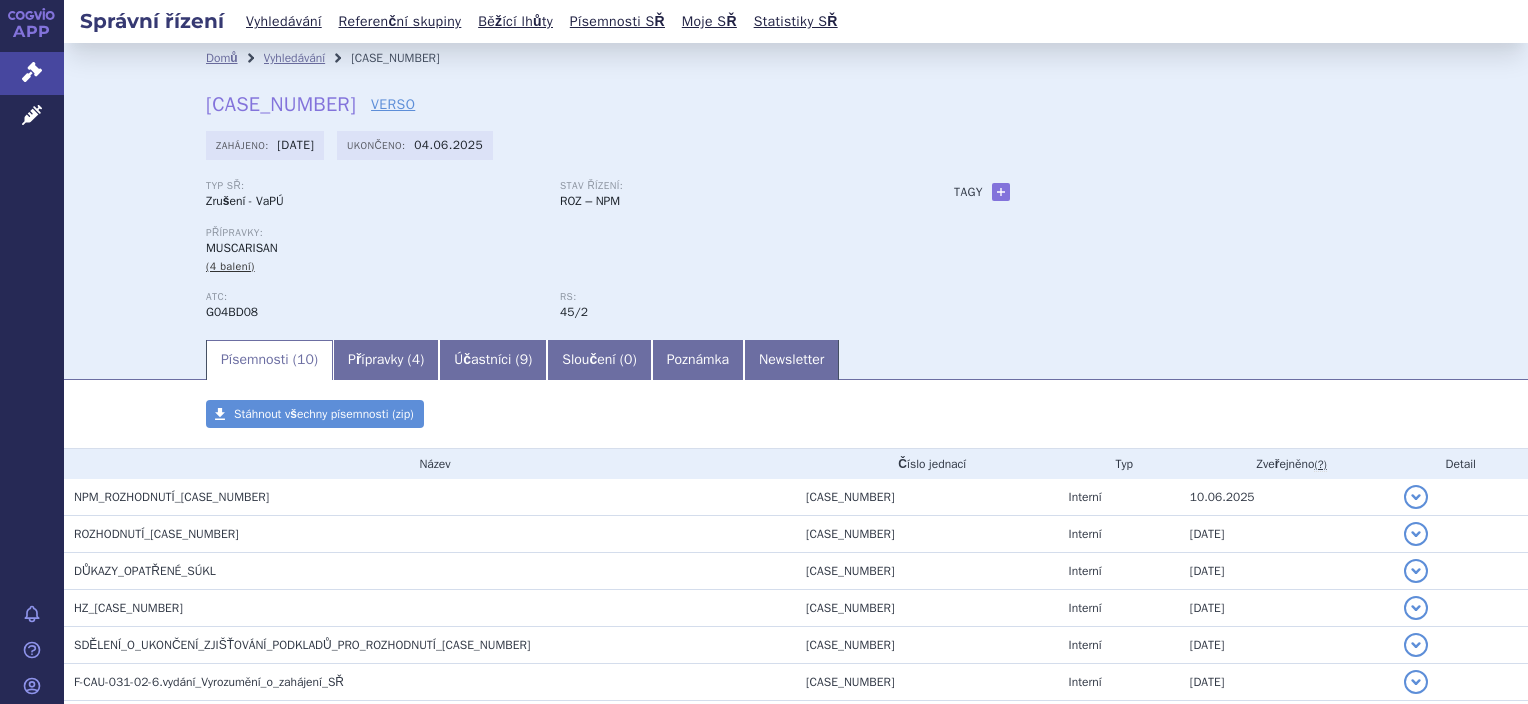 scroll, scrollTop: 0, scrollLeft: 0, axis: both 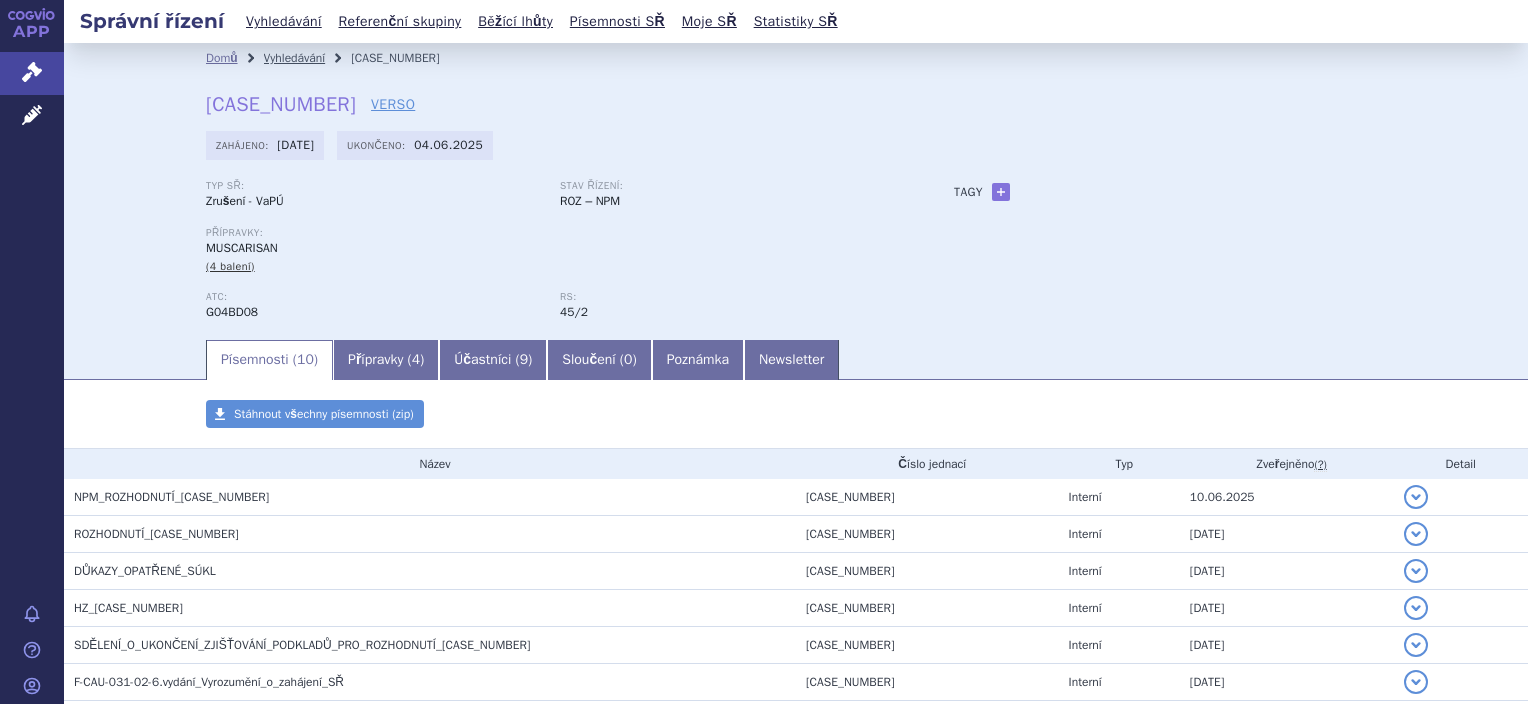 click on "Vyhledávání" at bounding box center (295, 58) 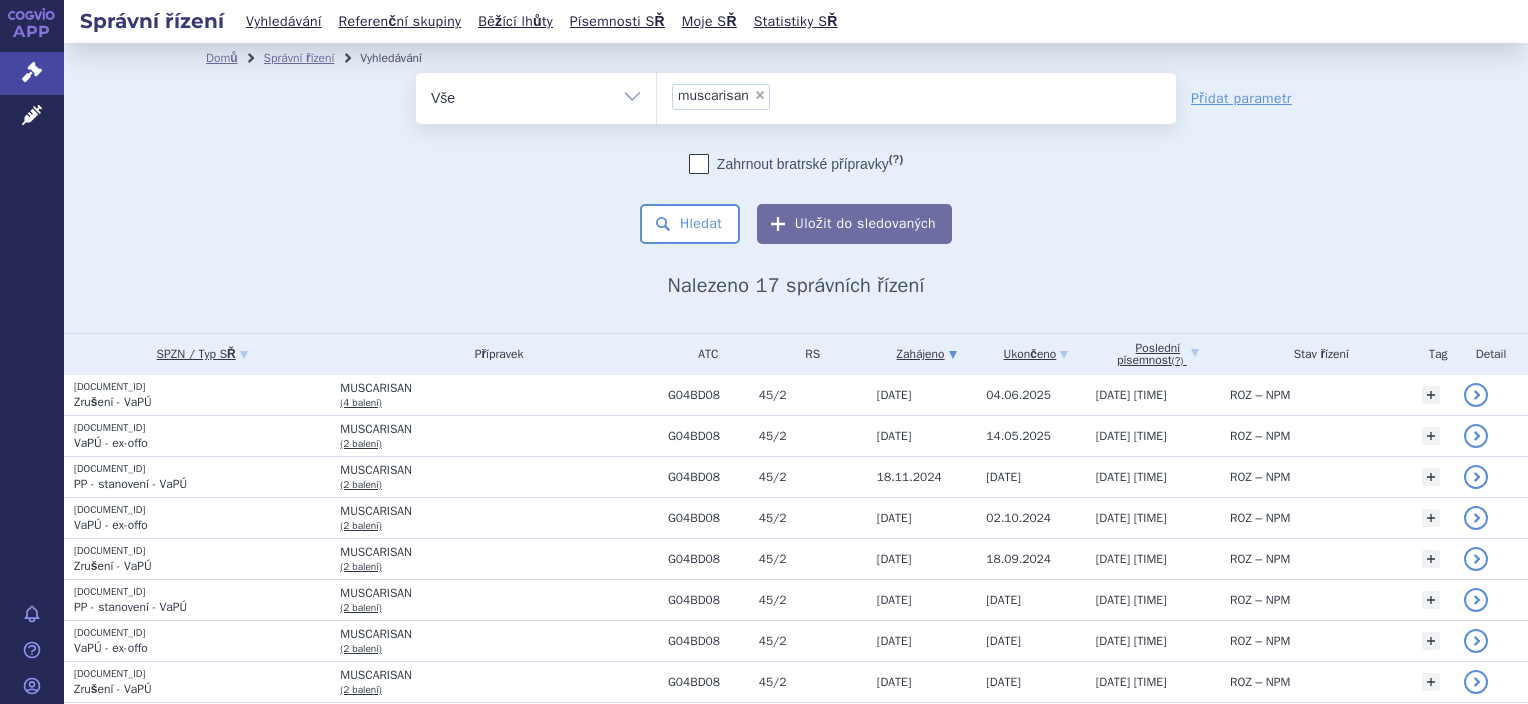 scroll, scrollTop: 0, scrollLeft: 0, axis: both 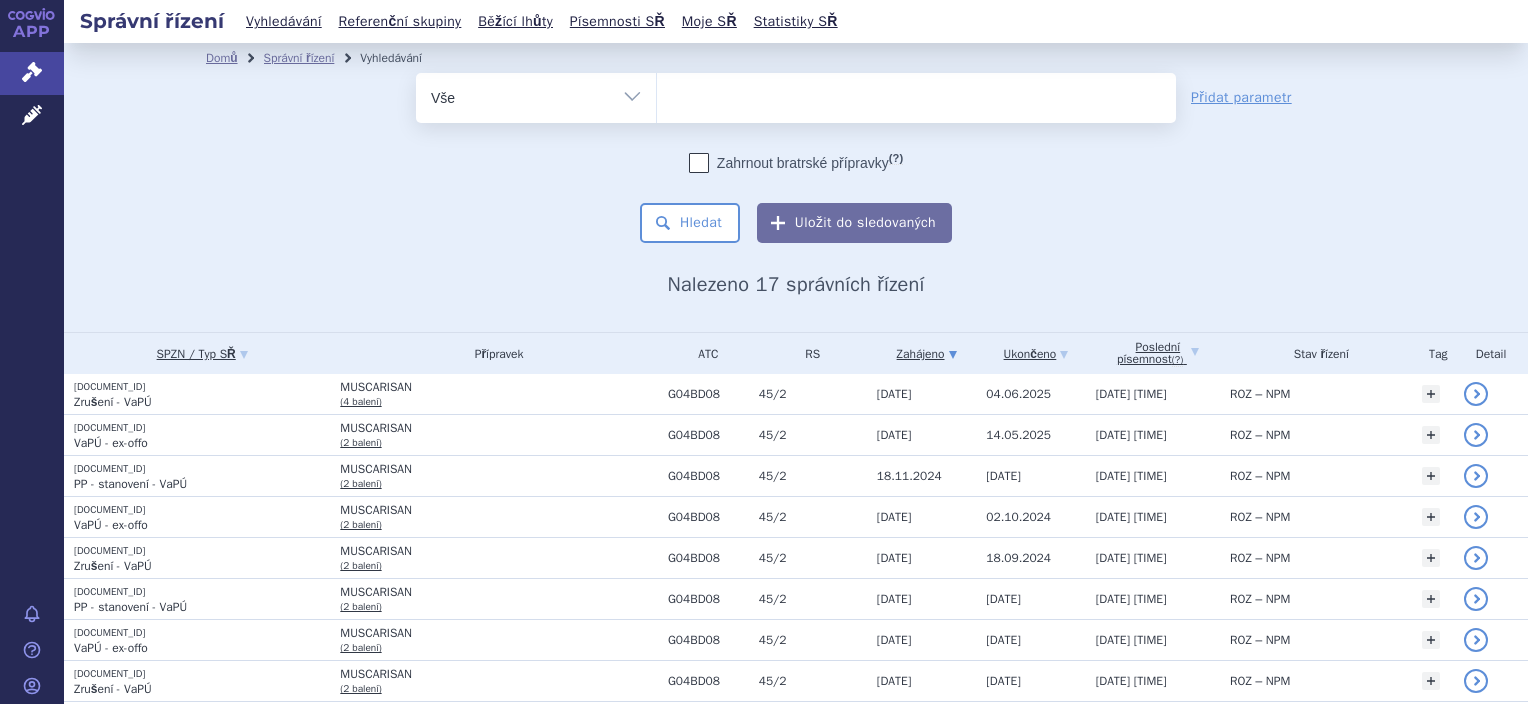 type on "FOLINAR" 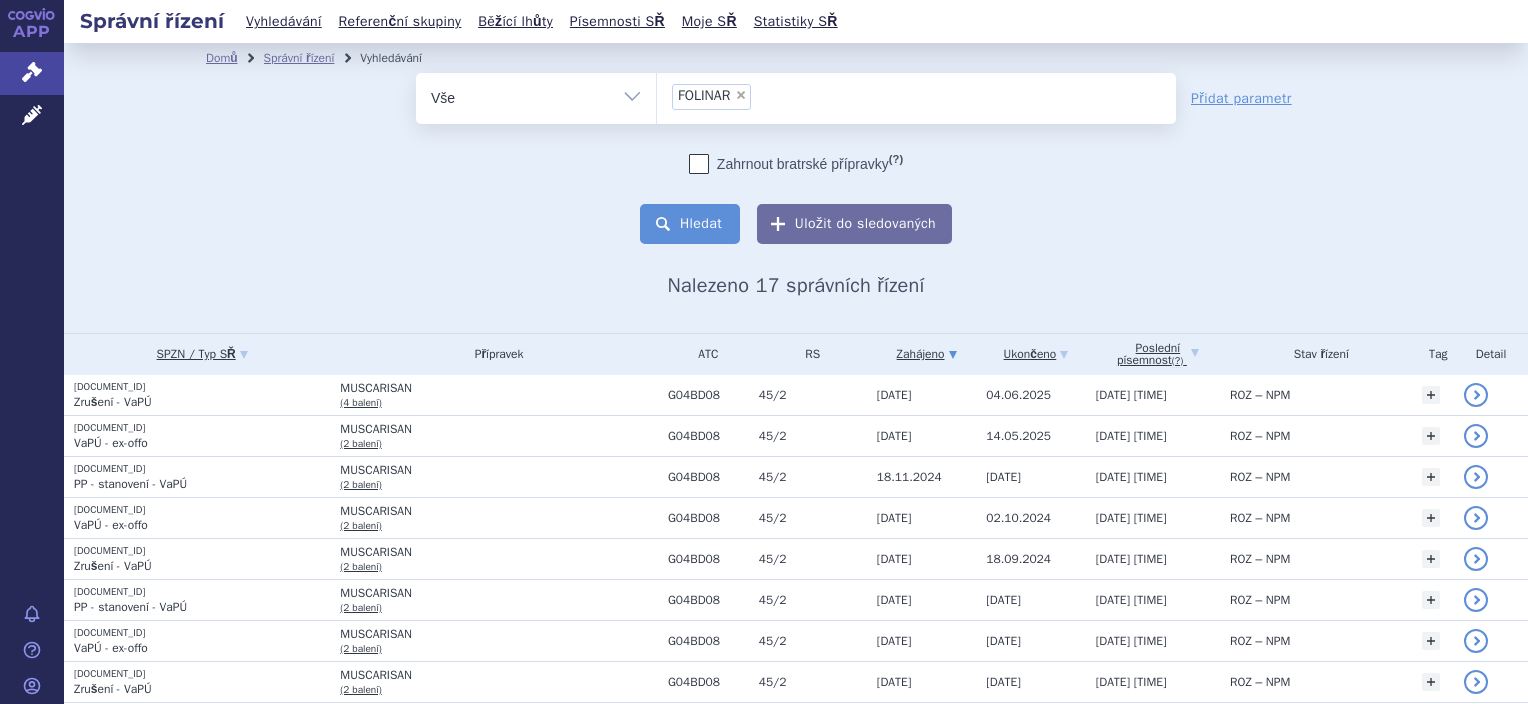 click on "Hledat" at bounding box center [690, 224] 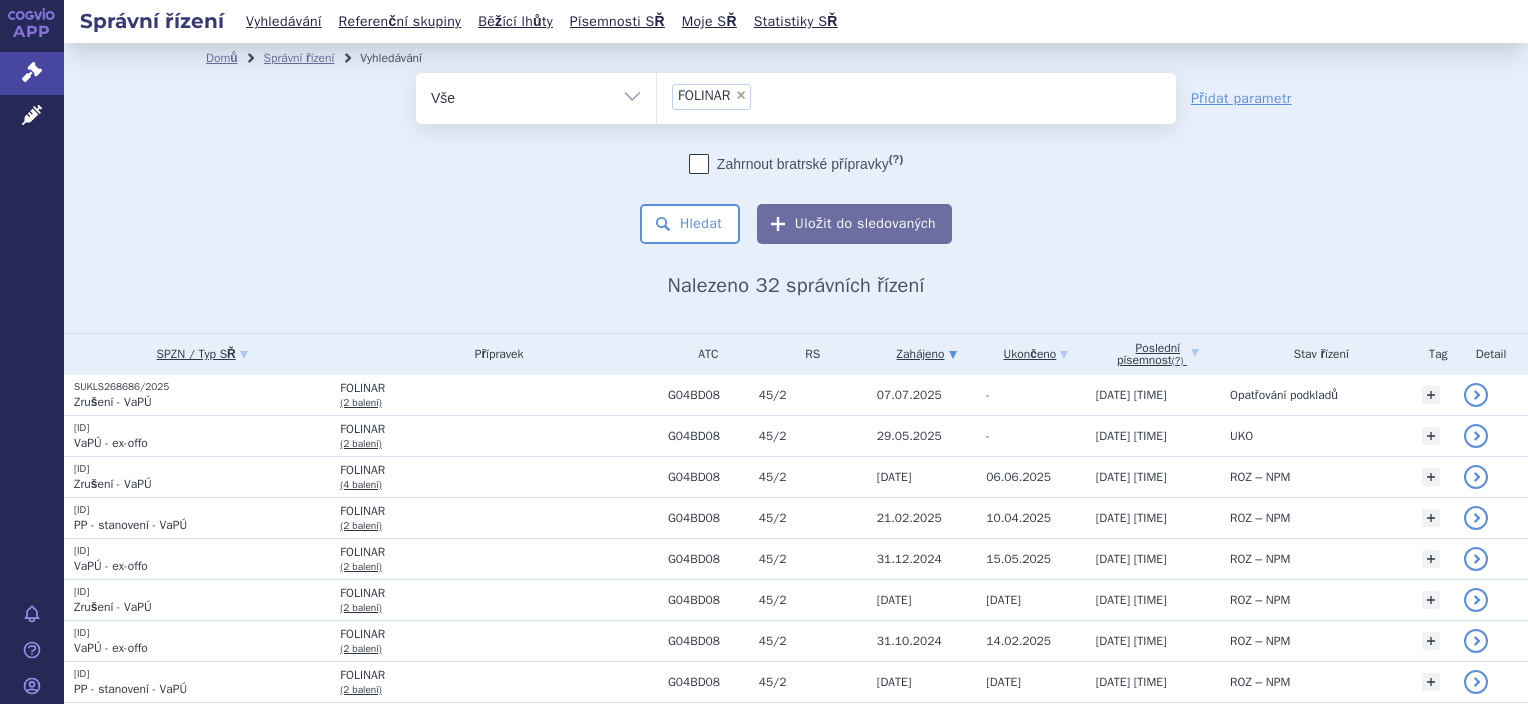 scroll, scrollTop: 0, scrollLeft: 0, axis: both 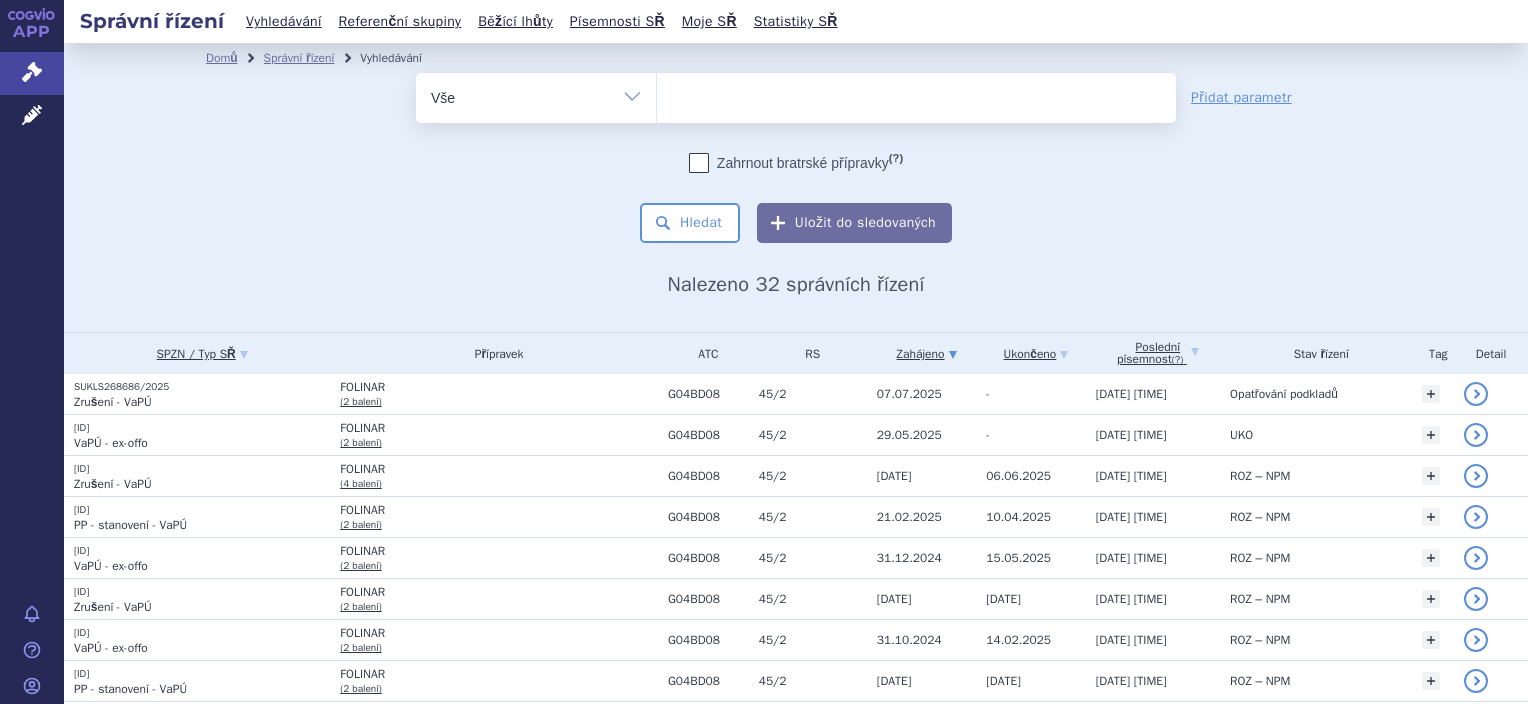 type on "RETRIM" 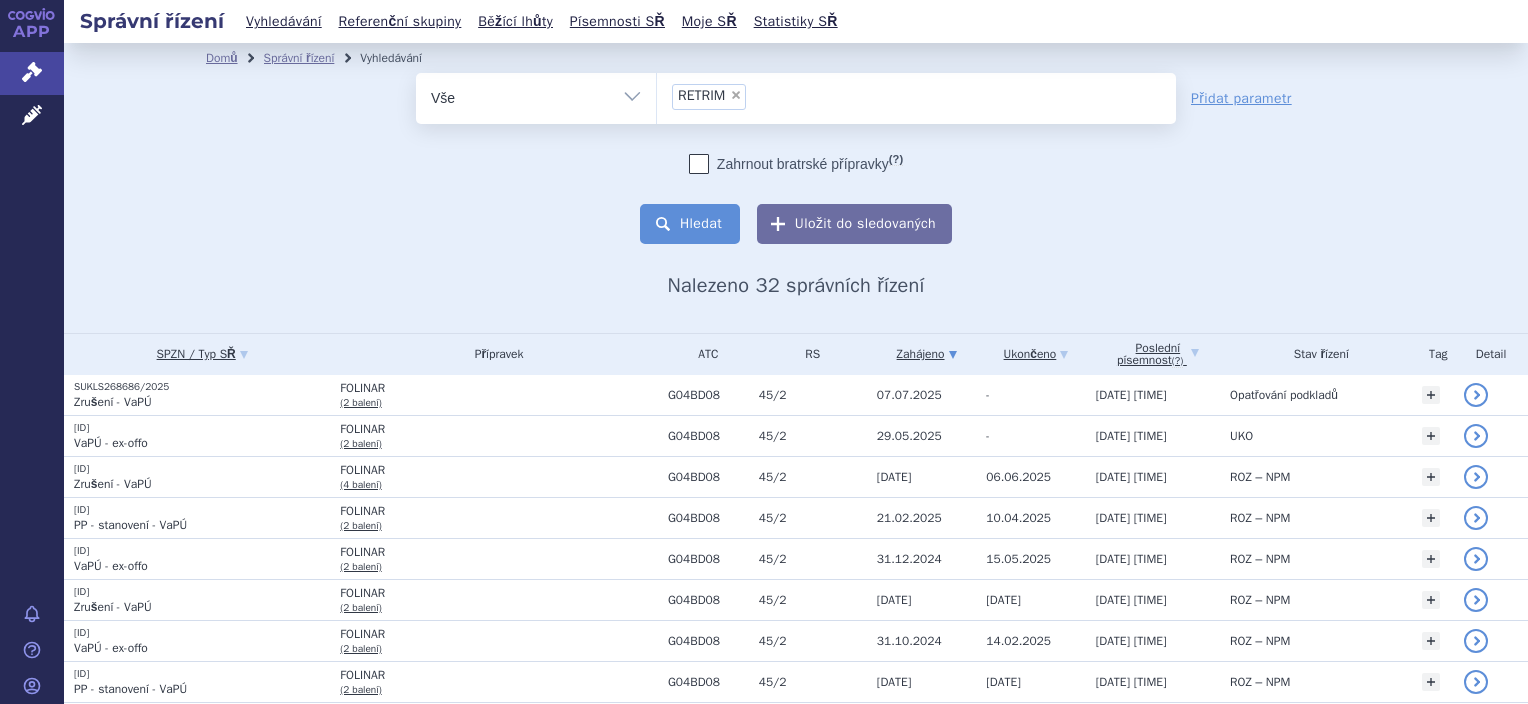 click on "Hledat" at bounding box center (690, 224) 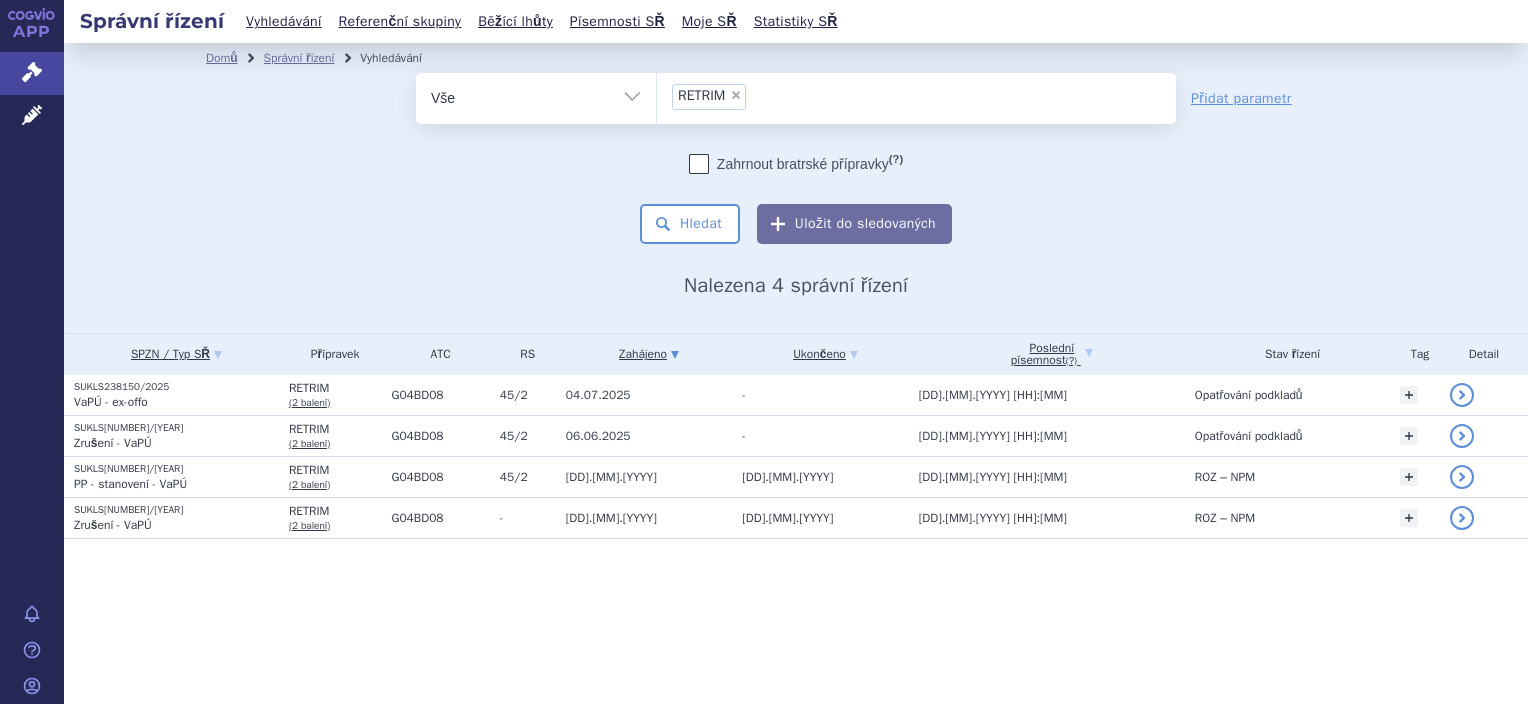 scroll, scrollTop: 0, scrollLeft: 0, axis: both 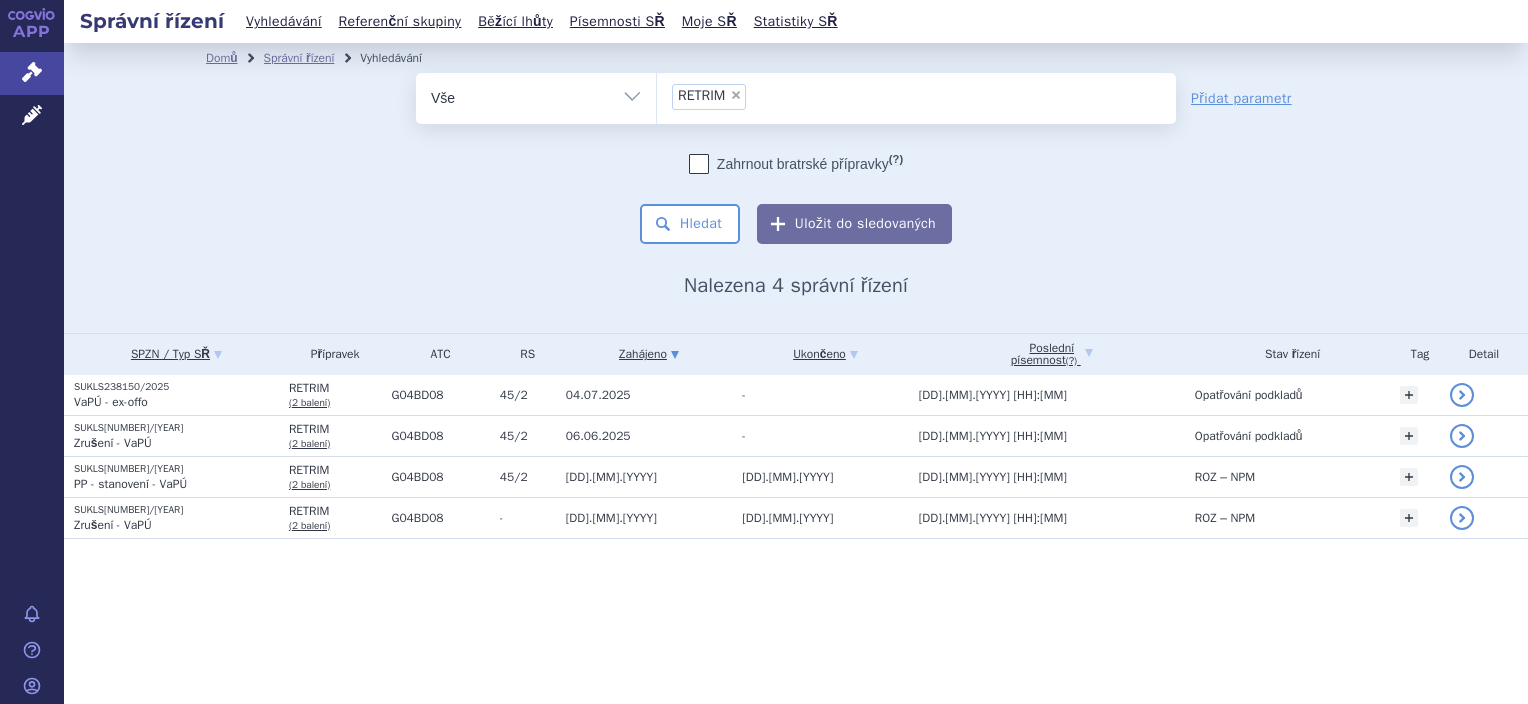 drag, startPoint x: 735, startPoint y: 94, endPoint x: 721, endPoint y: 120, distance: 29.529646 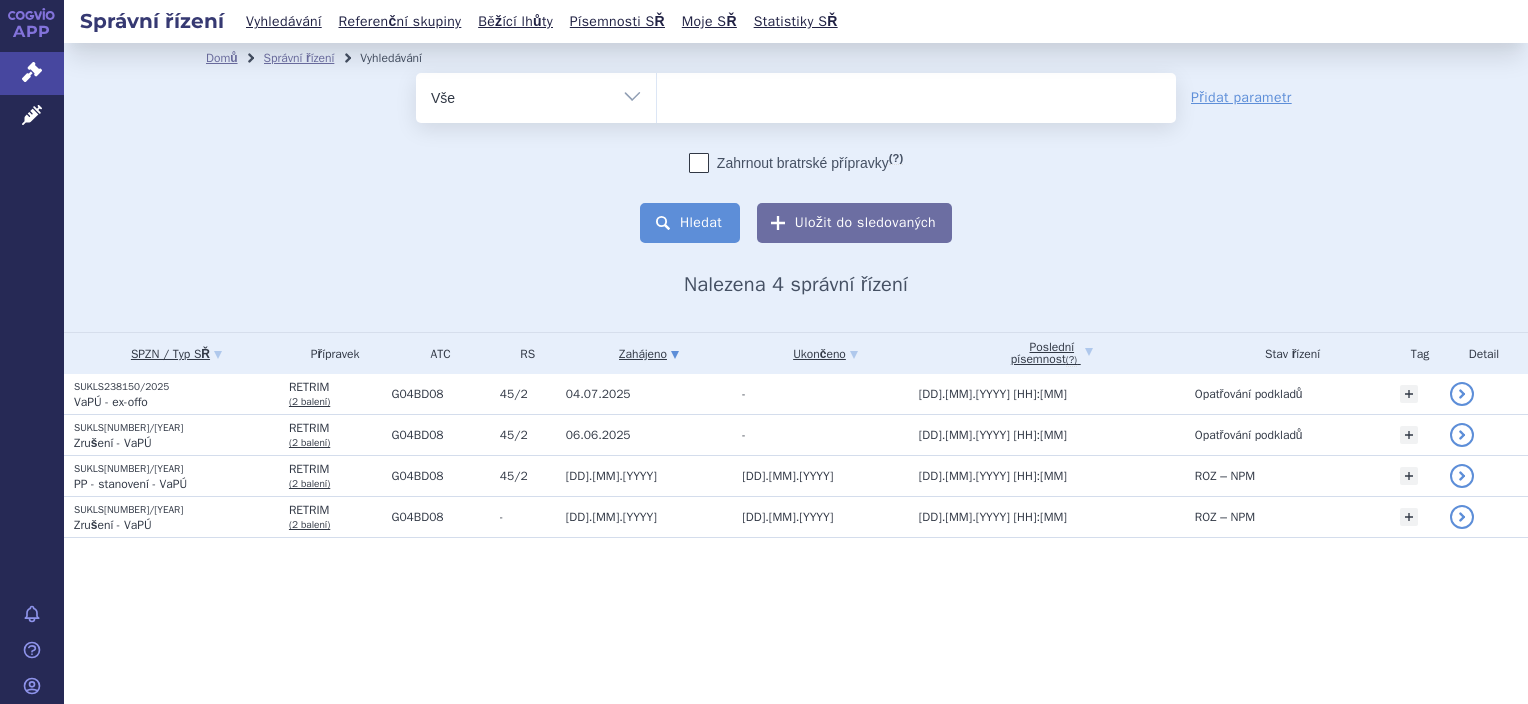 type on "SOLIFENACIN ACCORD" 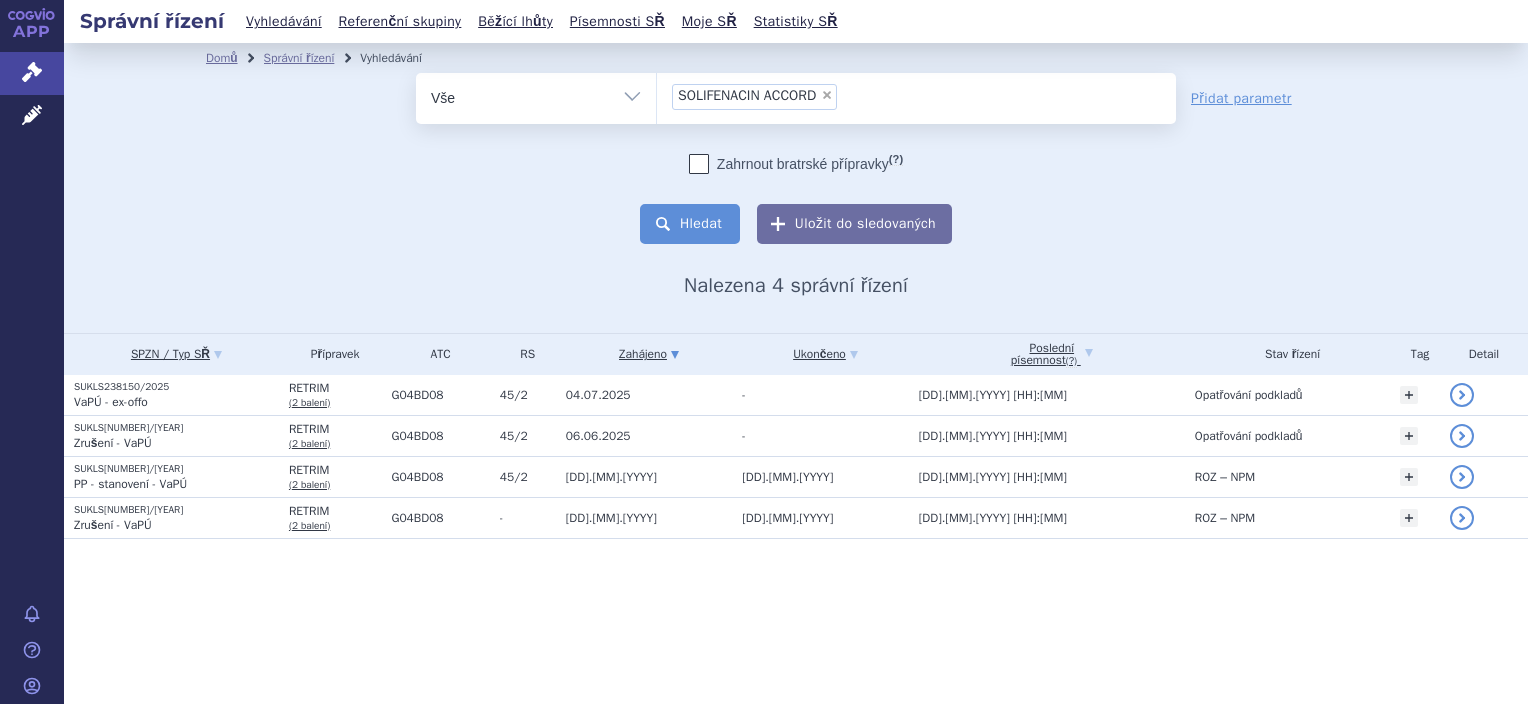 click on "Hledat" at bounding box center [690, 224] 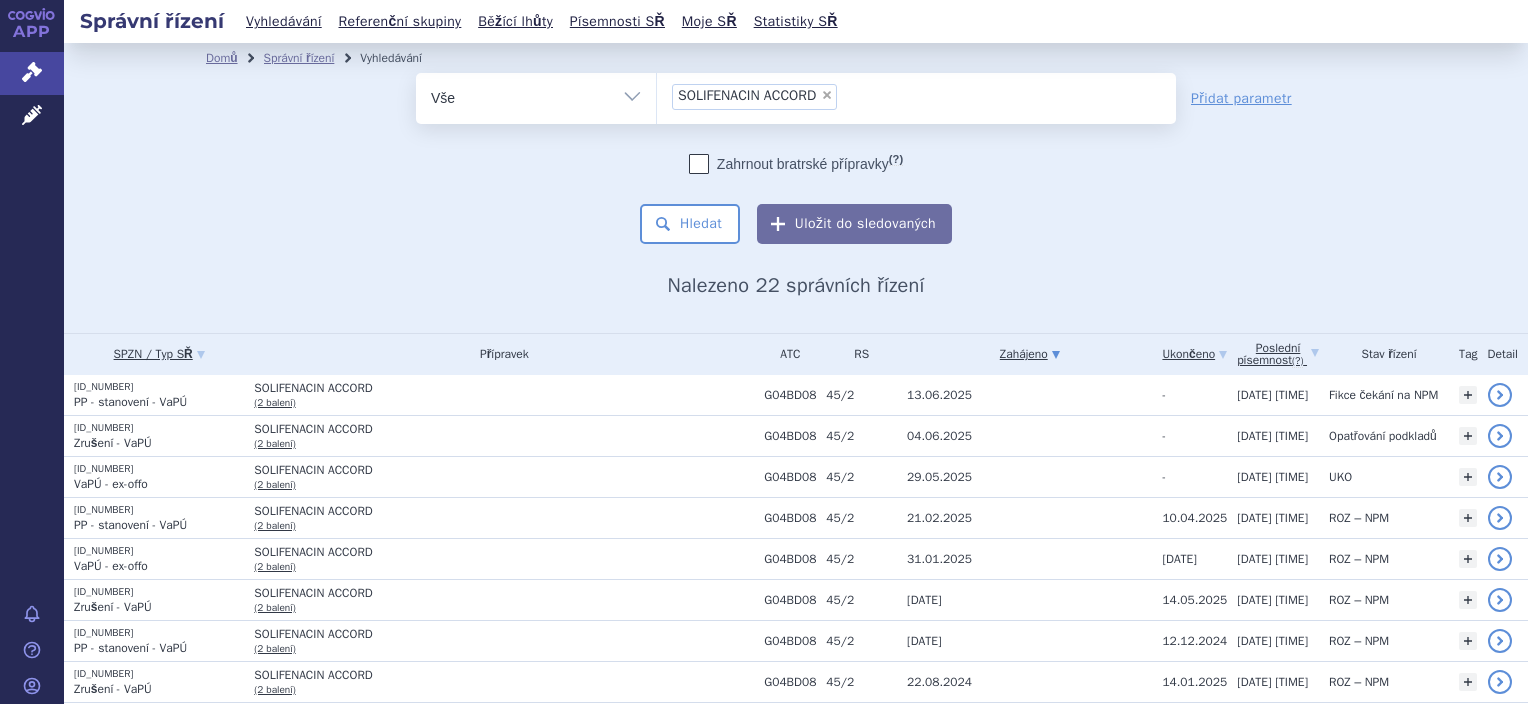scroll, scrollTop: 0, scrollLeft: 0, axis: both 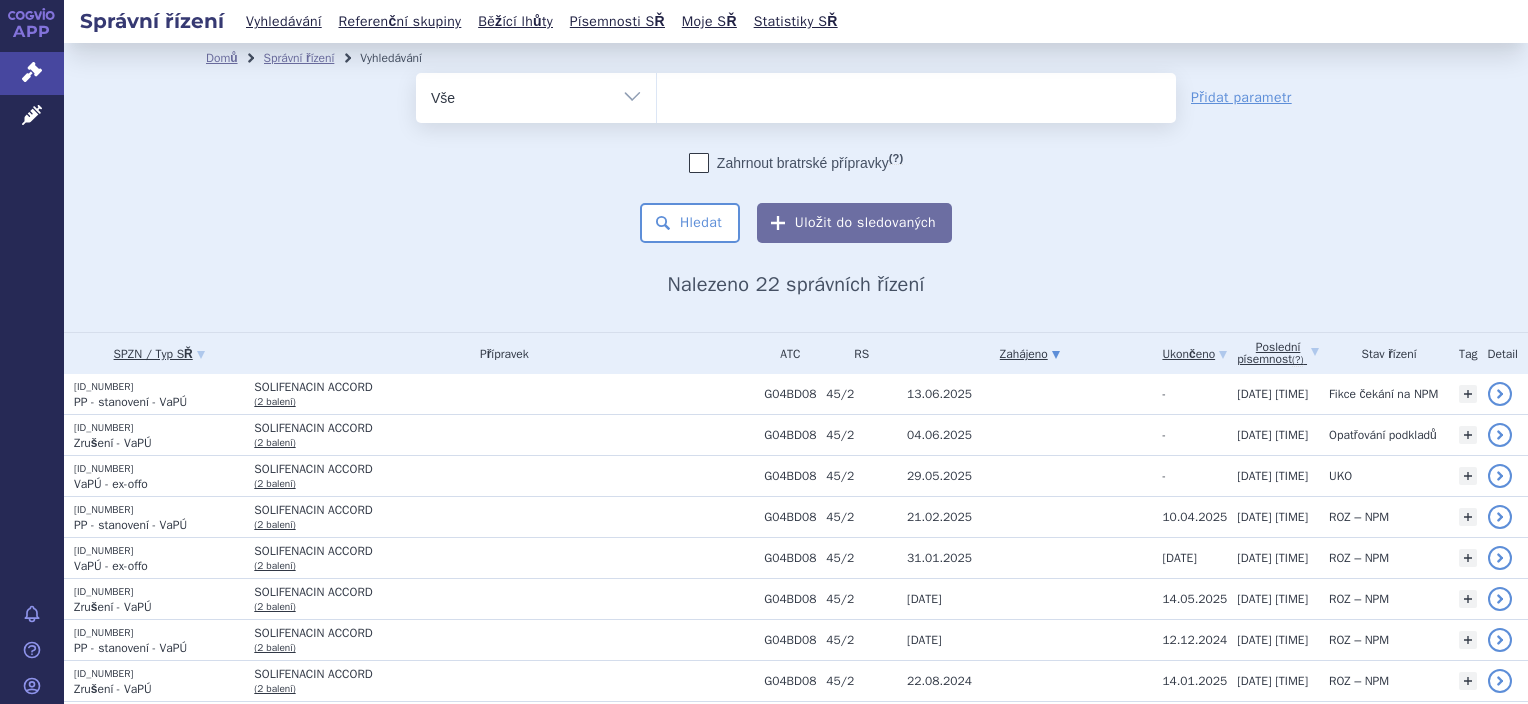 type on "SOLIFENACIN VIPHARM" 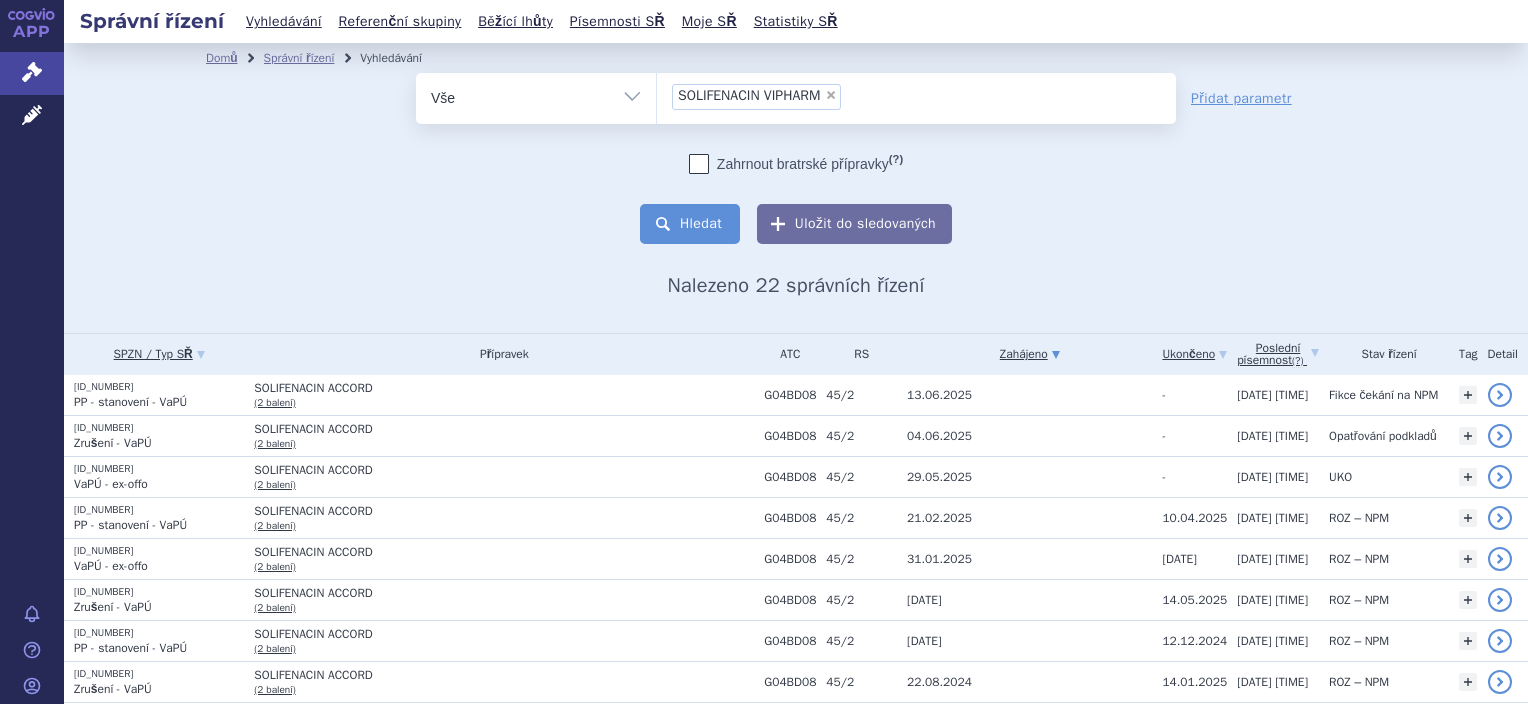click on "Hledat" at bounding box center [690, 224] 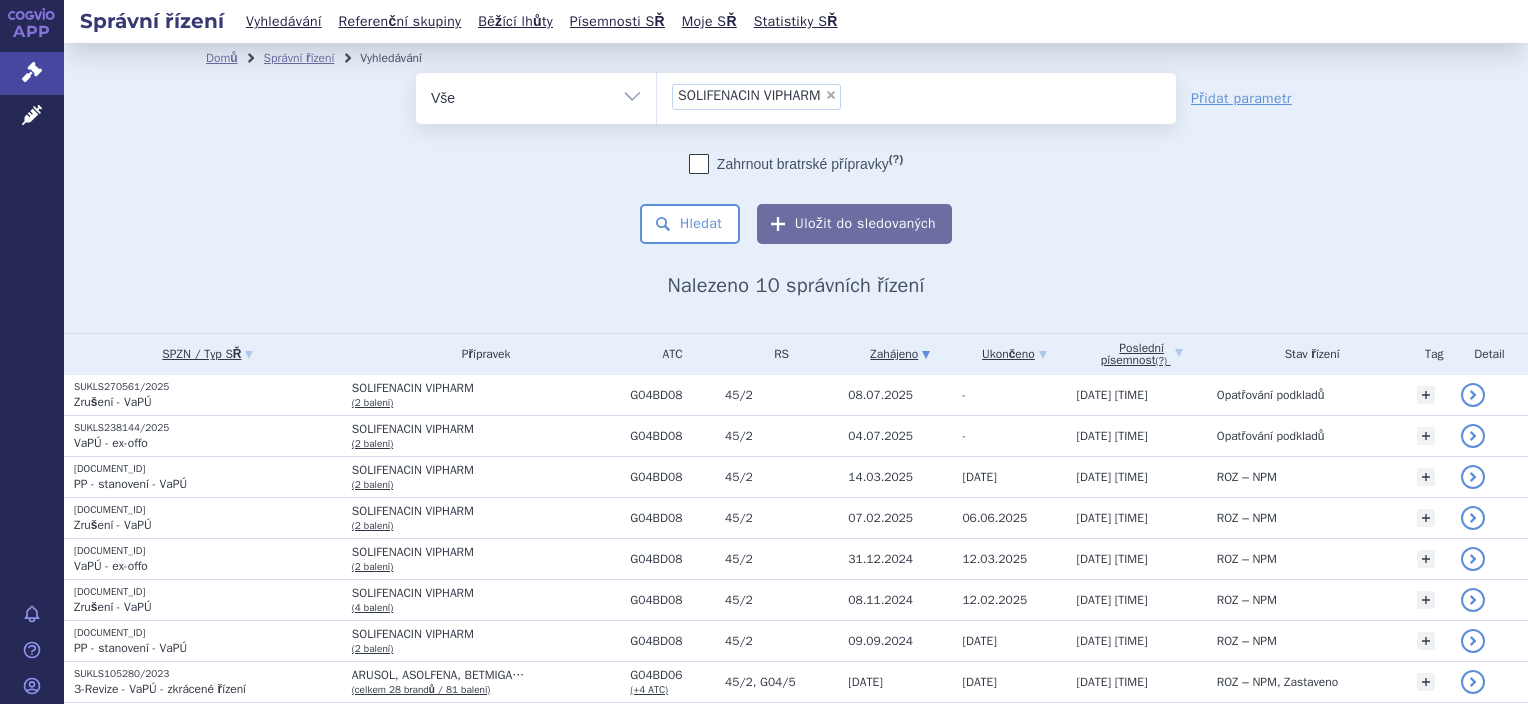 scroll, scrollTop: 0, scrollLeft: 0, axis: both 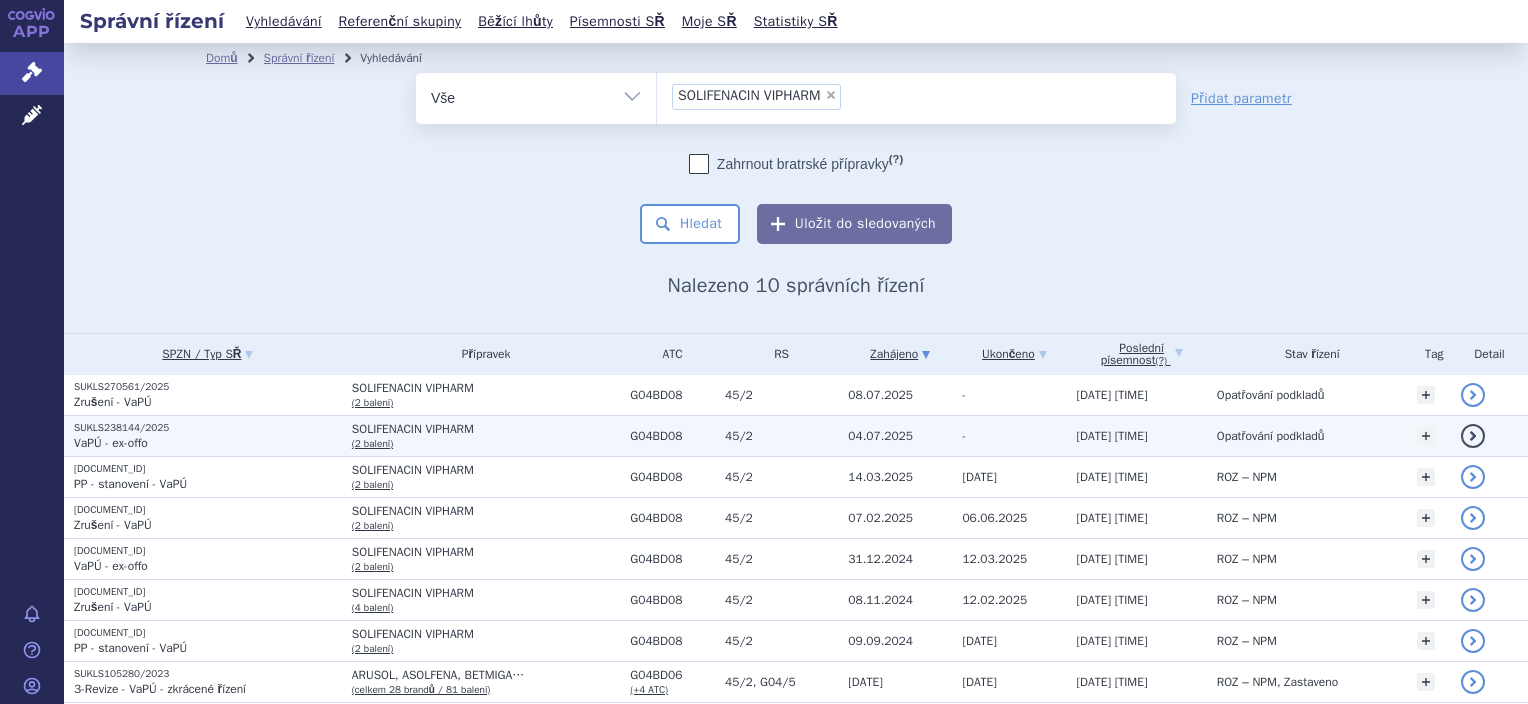 click on "Opatřování podkladů" at bounding box center (486, 395) 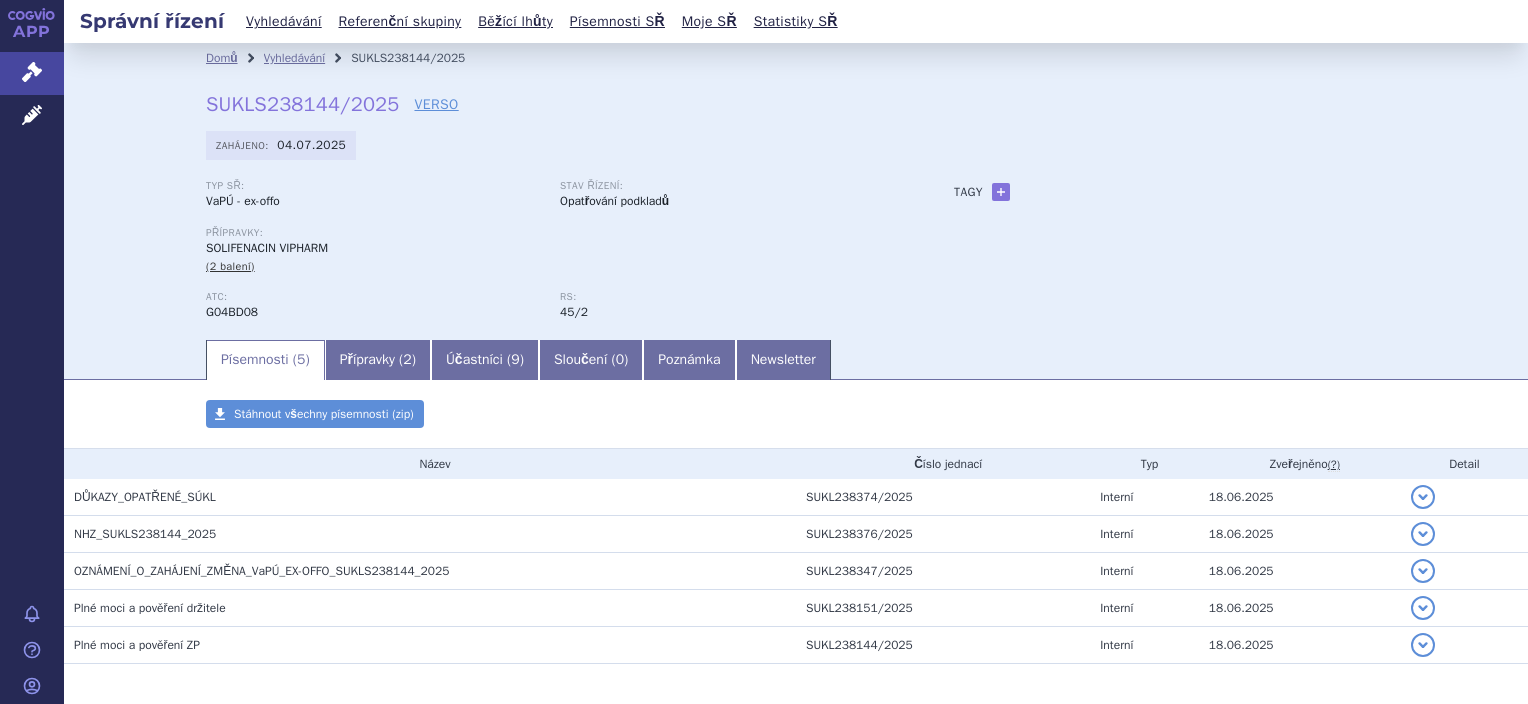 scroll, scrollTop: 0, scrollLeft: 0, axis: both 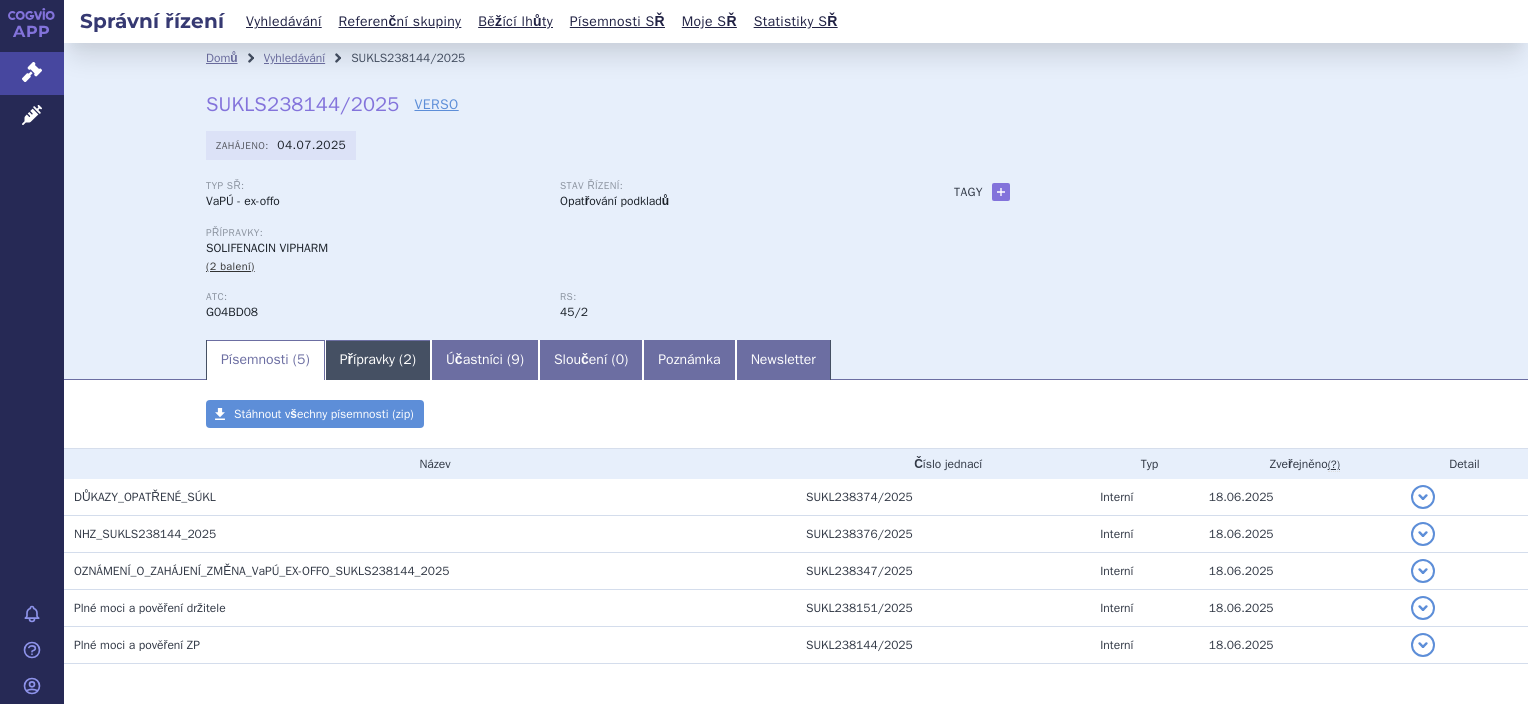 click on "Přípravky ( 2 )" at bounding box center (378, 360) 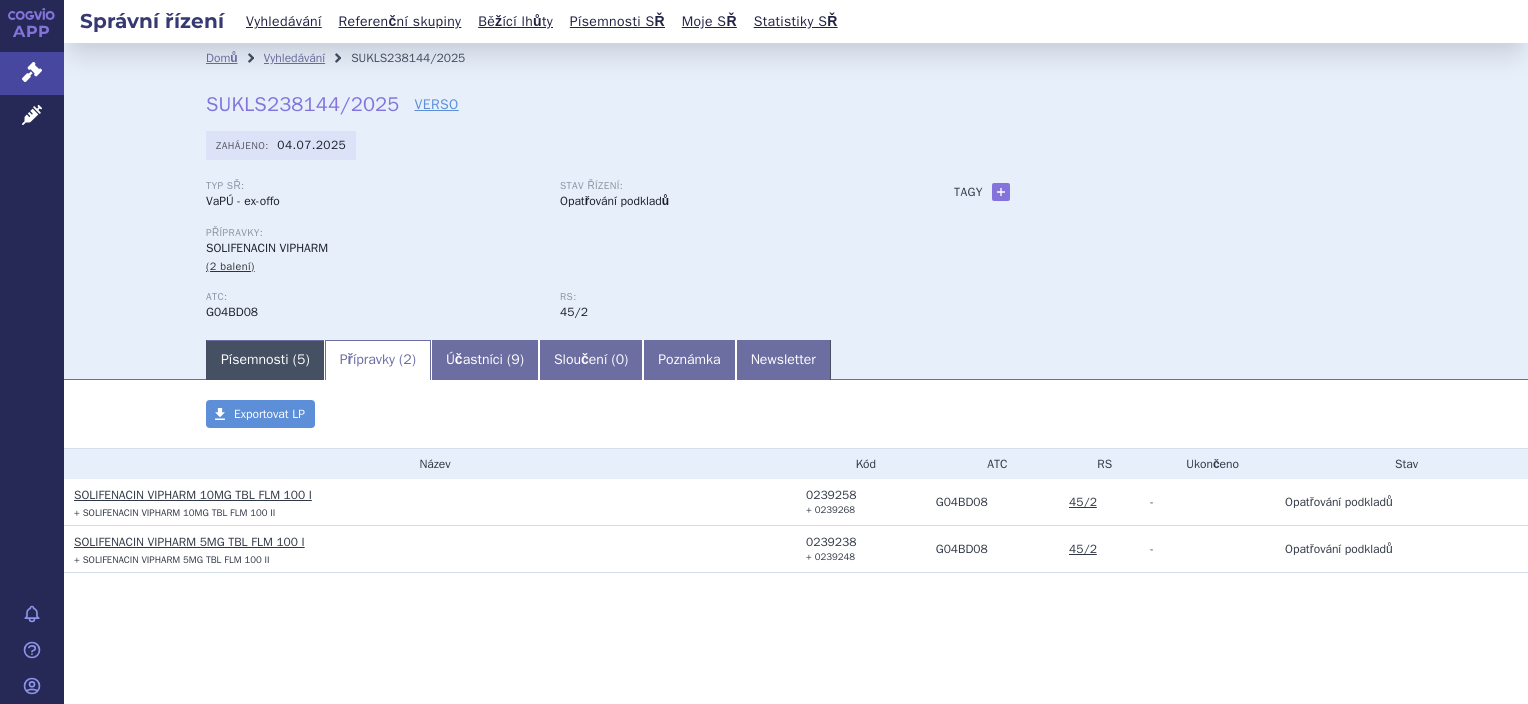 click on "Písemnosti ( 5 )" at bounding box center [265, 360] 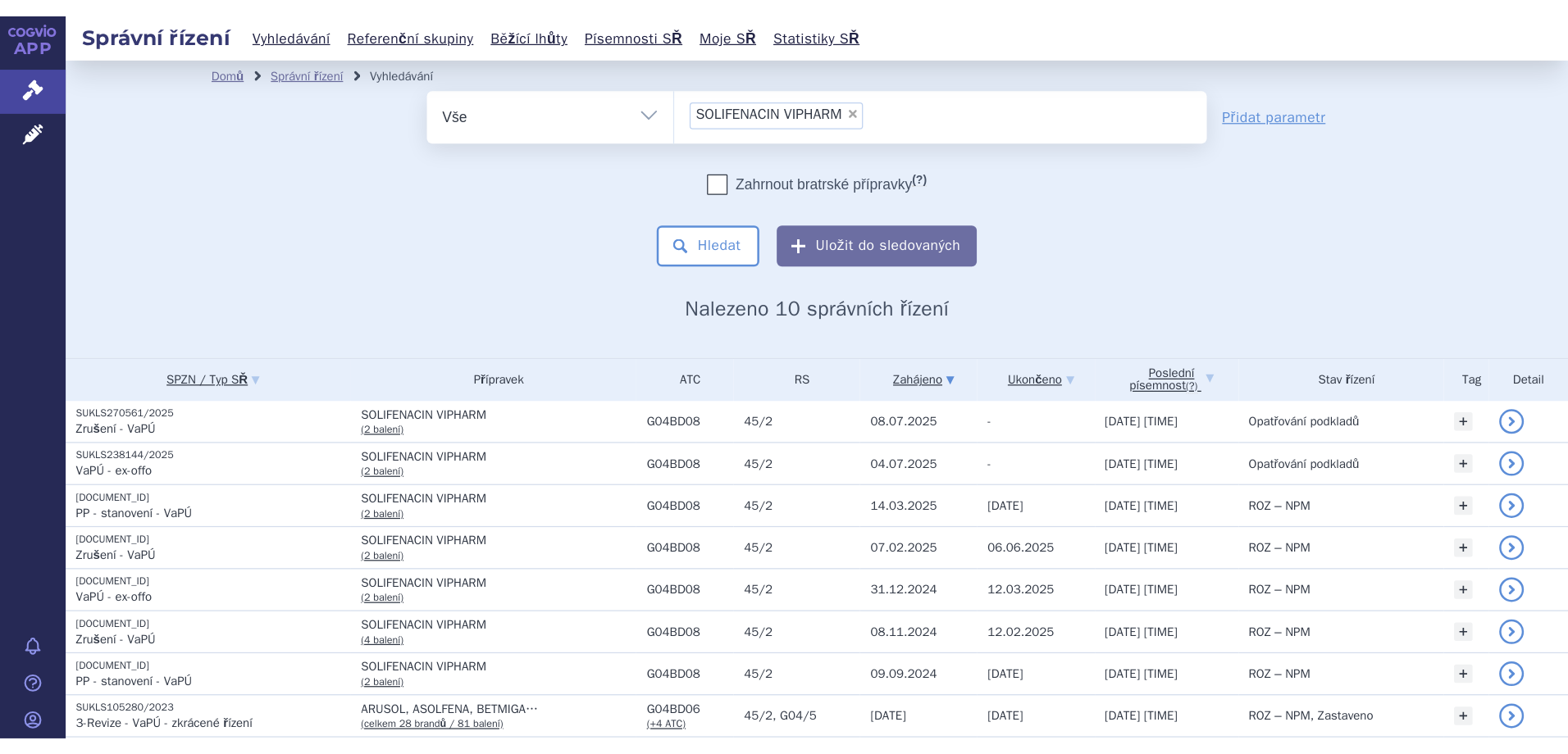 scroll, scrollTop: 0, scrollLeft: 0, axis: both 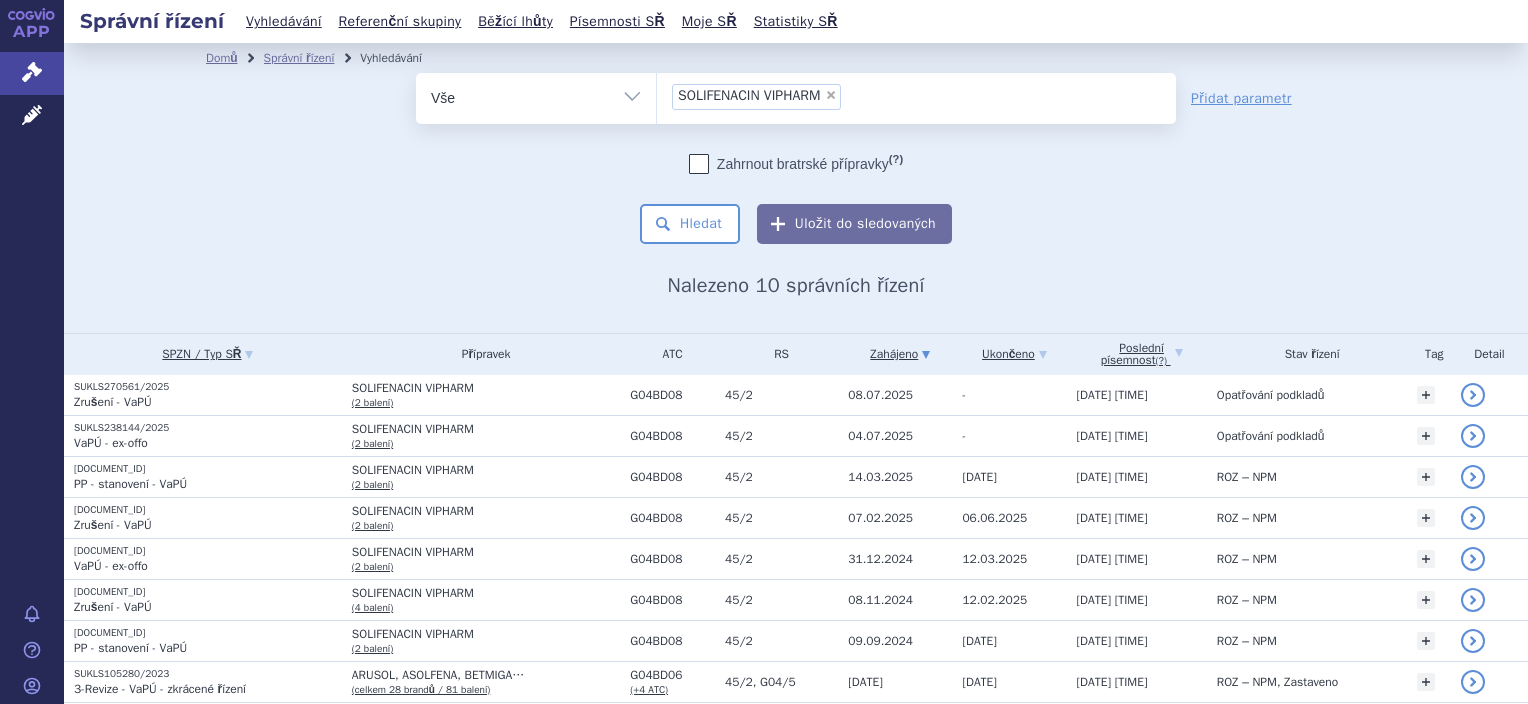 click on "Nalezeno 10 správních řízení" at bounding box center (796, 286) 